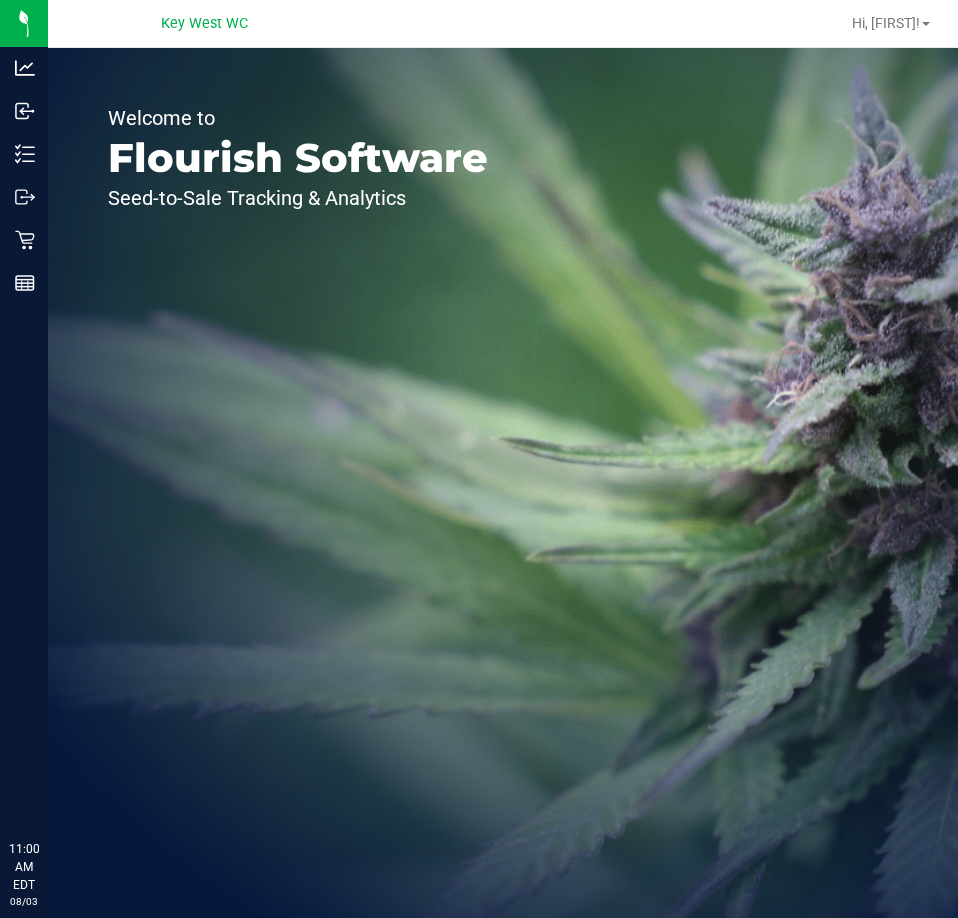 scroll, scrollTop: 0, scrollLeft: 0, axis: both 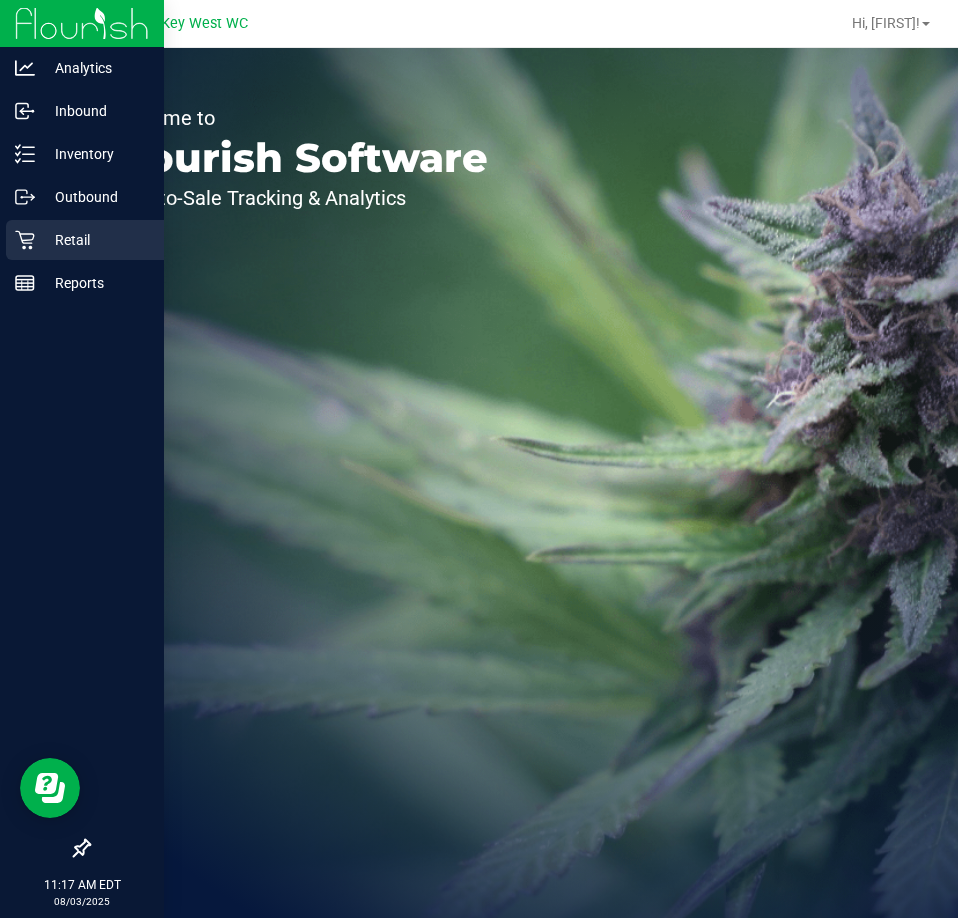 click on "Retail" at bounding box center (95, 240) 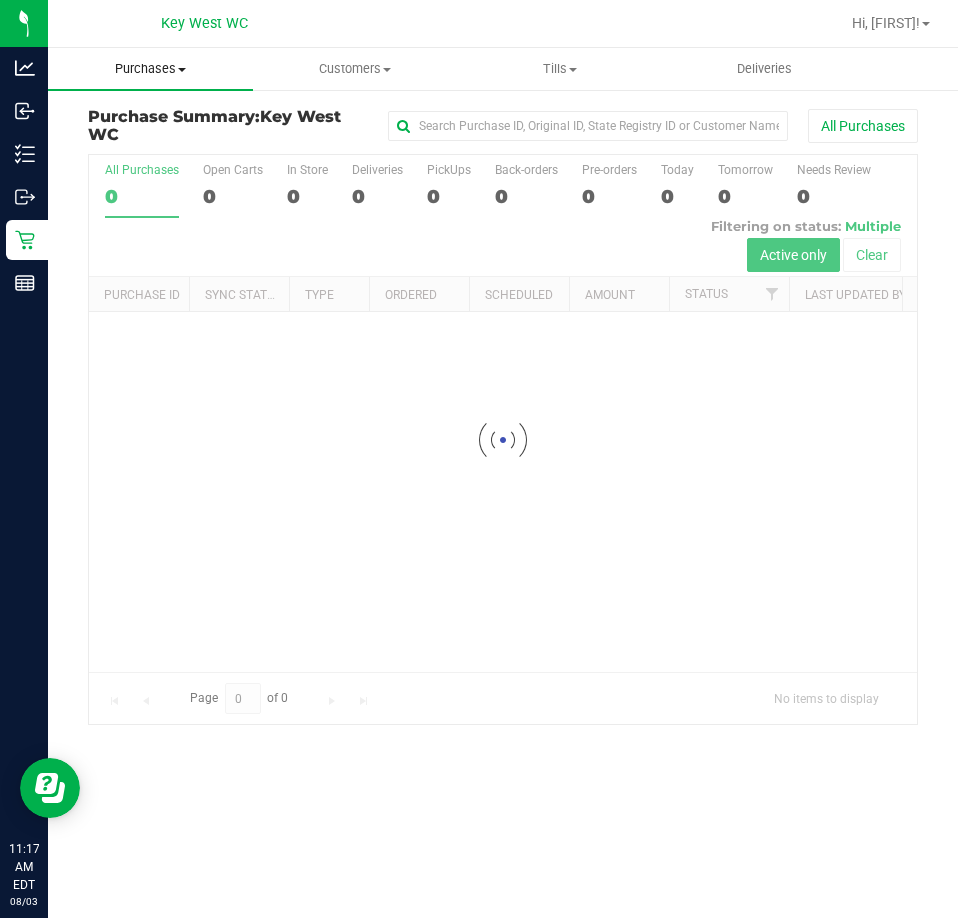 click on "Purchases" at bounding box center [150, 69] 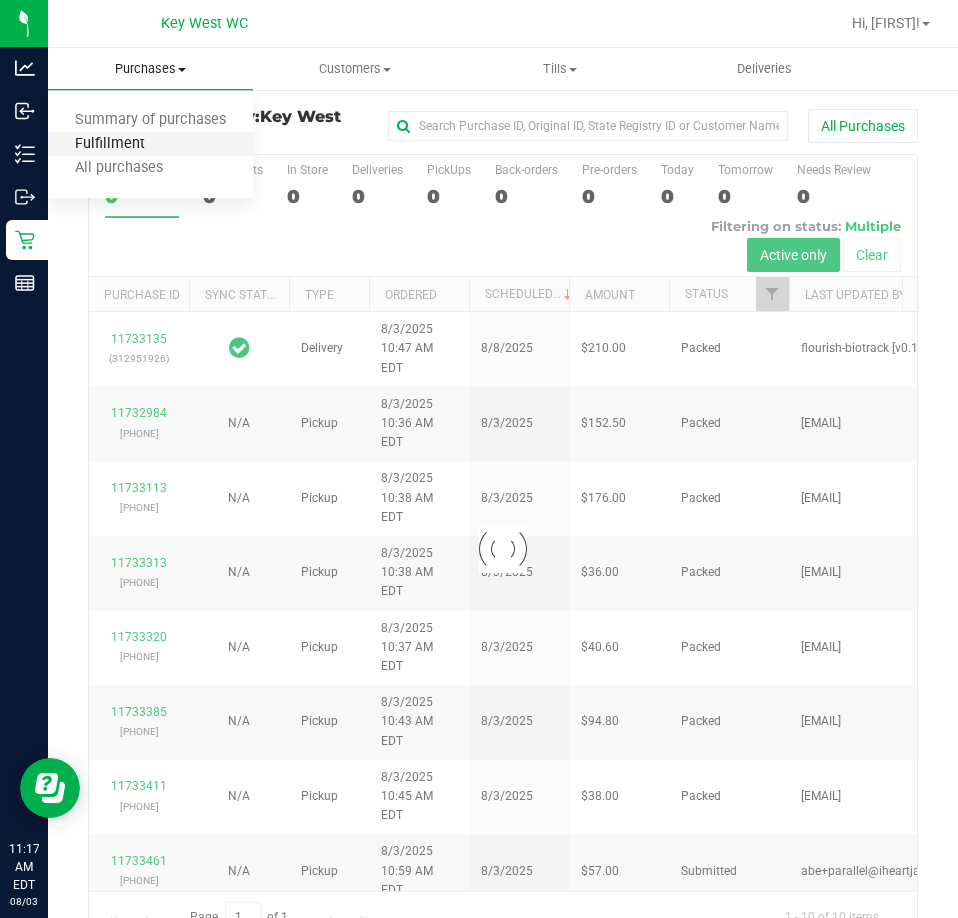 click on "Fulfillment" at bounding box center (110, 144) 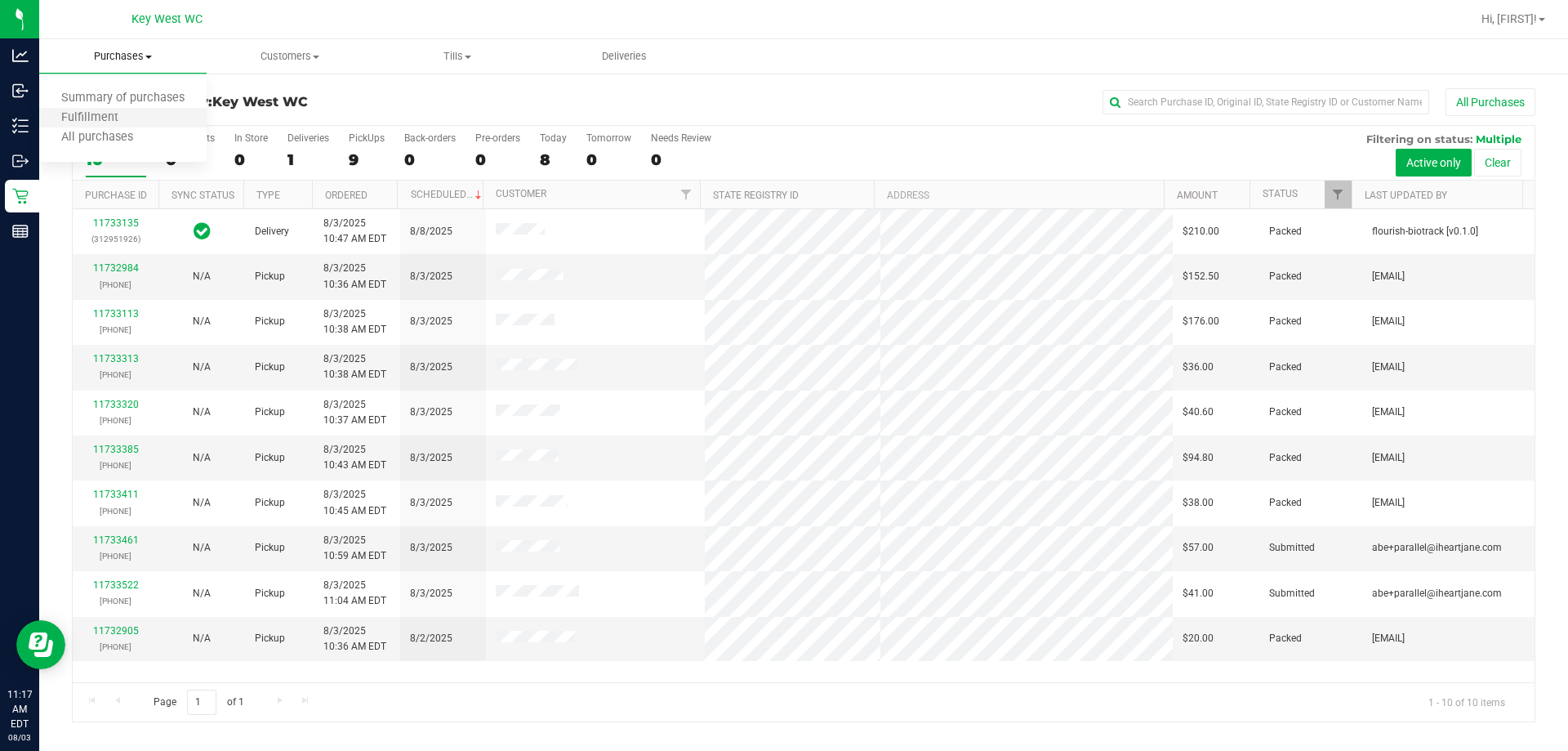 click on "Fulfillment" at bounding box center (122, 118) 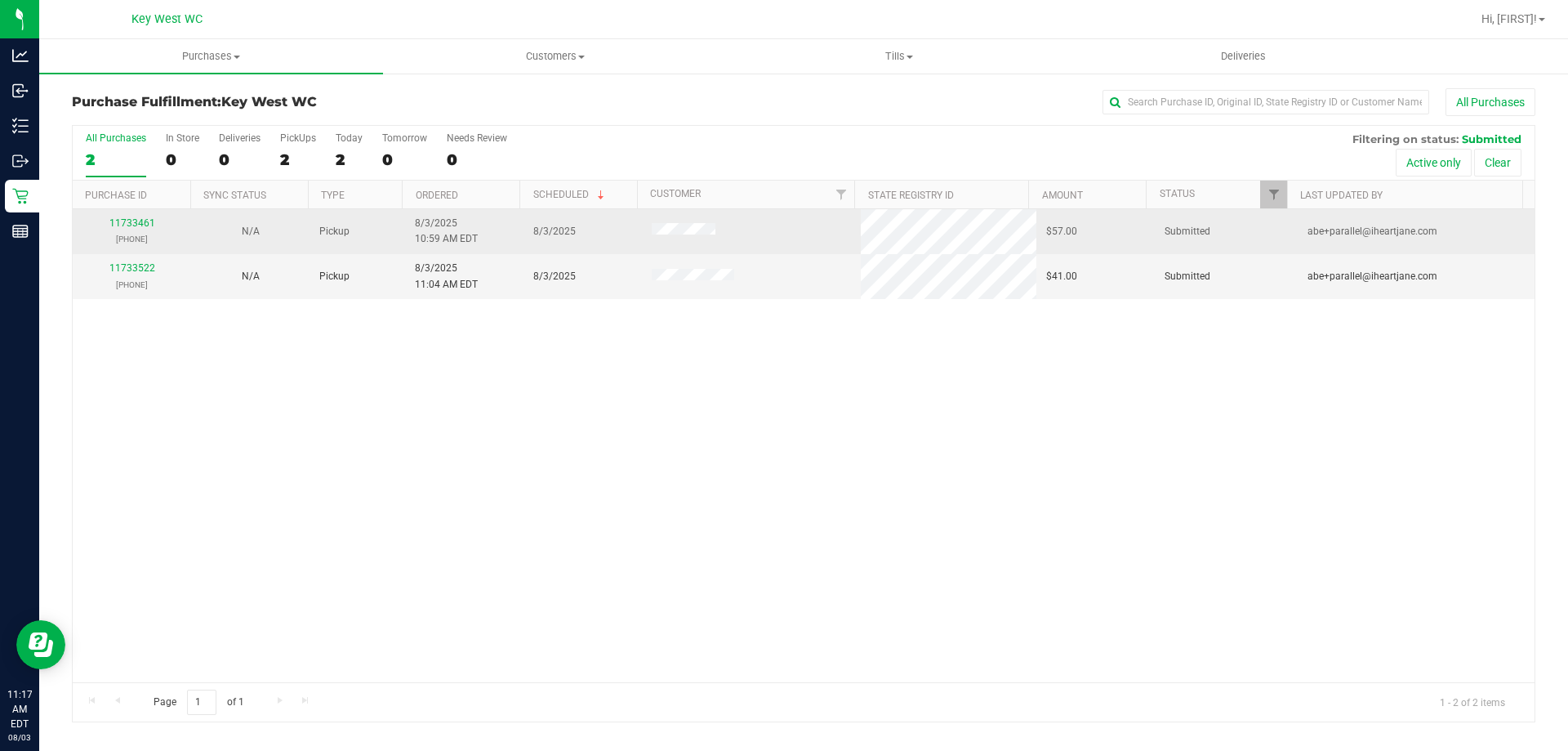 click on "[PHONE]" at bounding box center [131, 239] 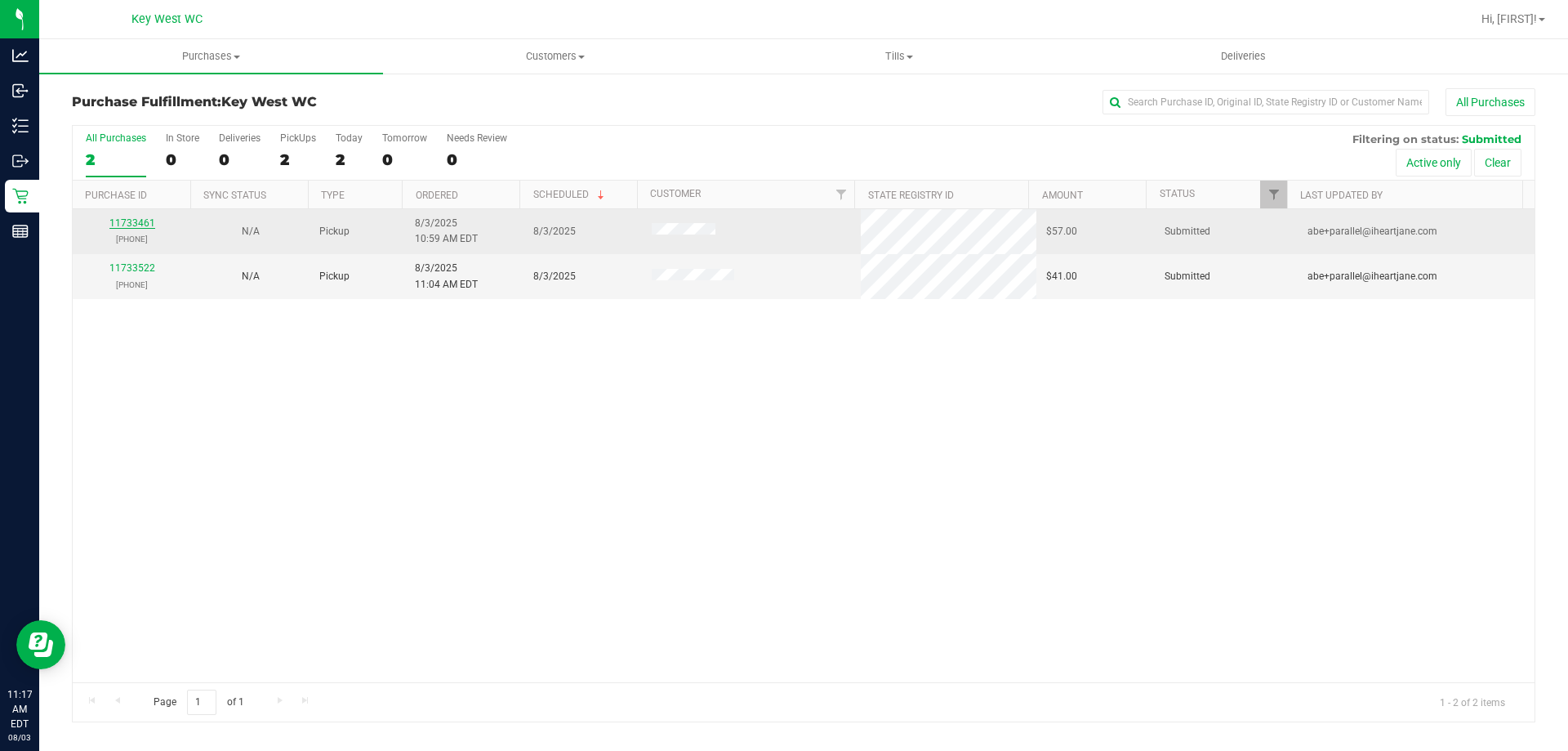 click on "11733461" at bounding box center [132, 223] 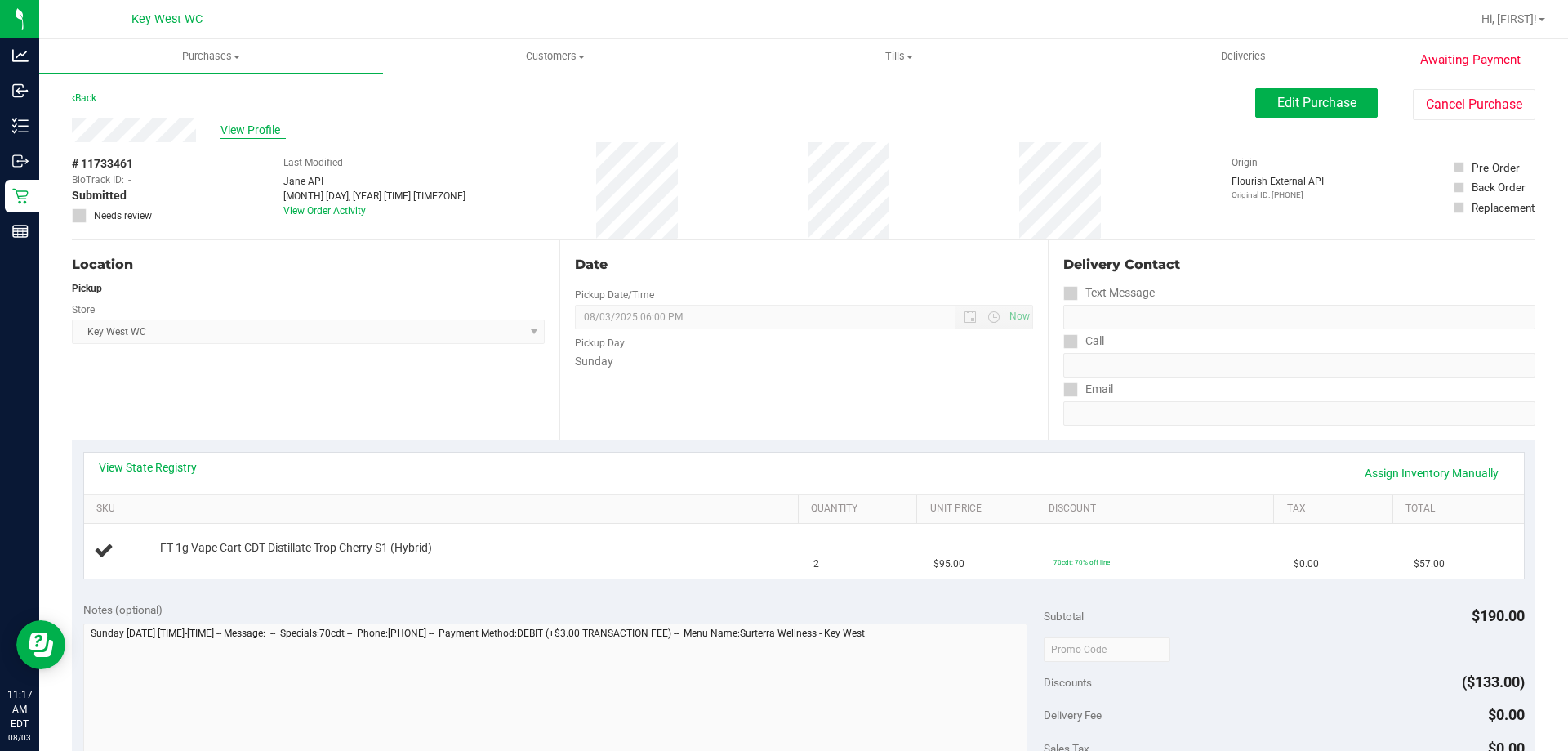 click on "View Profile" at bounding box center (253, 130) 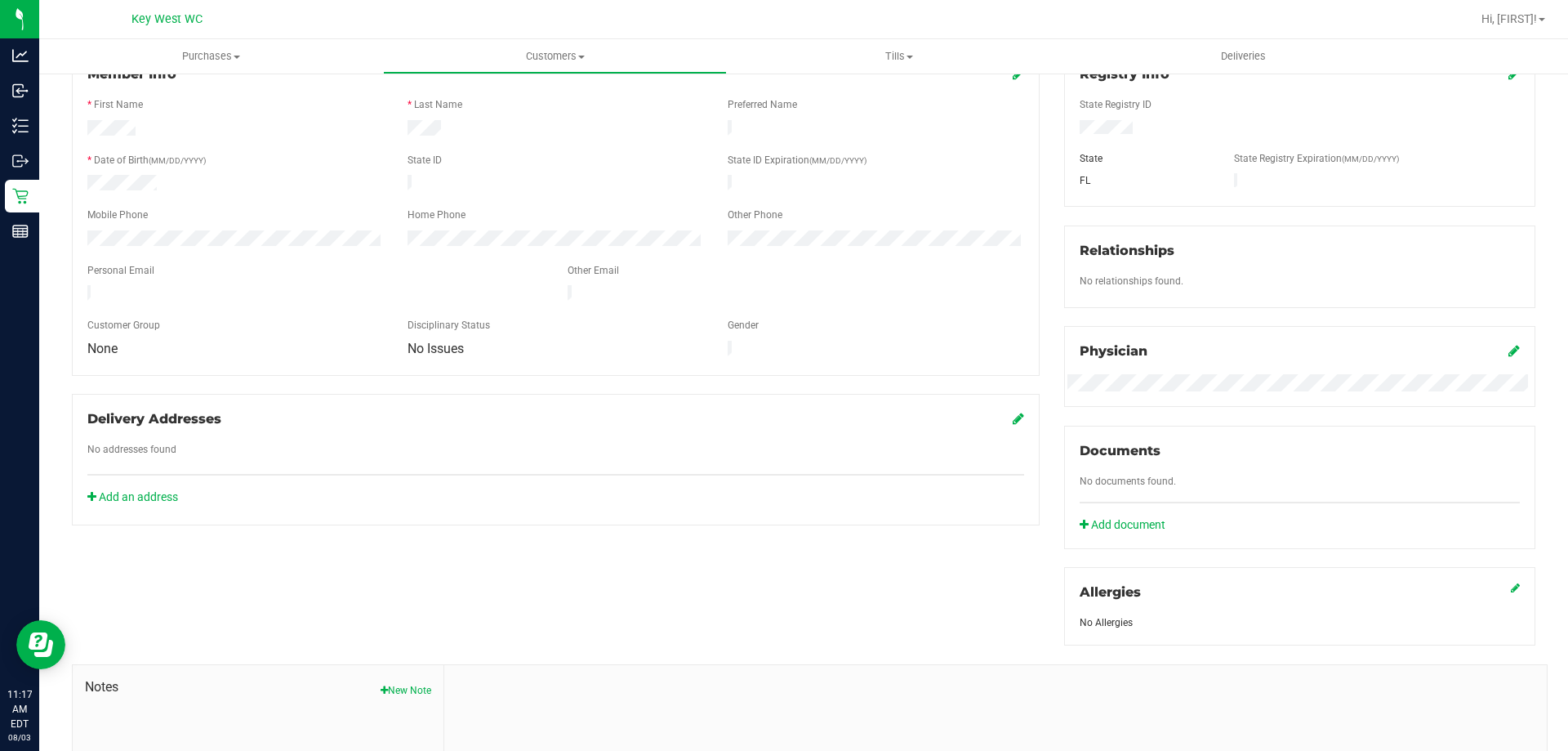 scroll, scrollTop: 0, scrollLeft: 0, axis: both 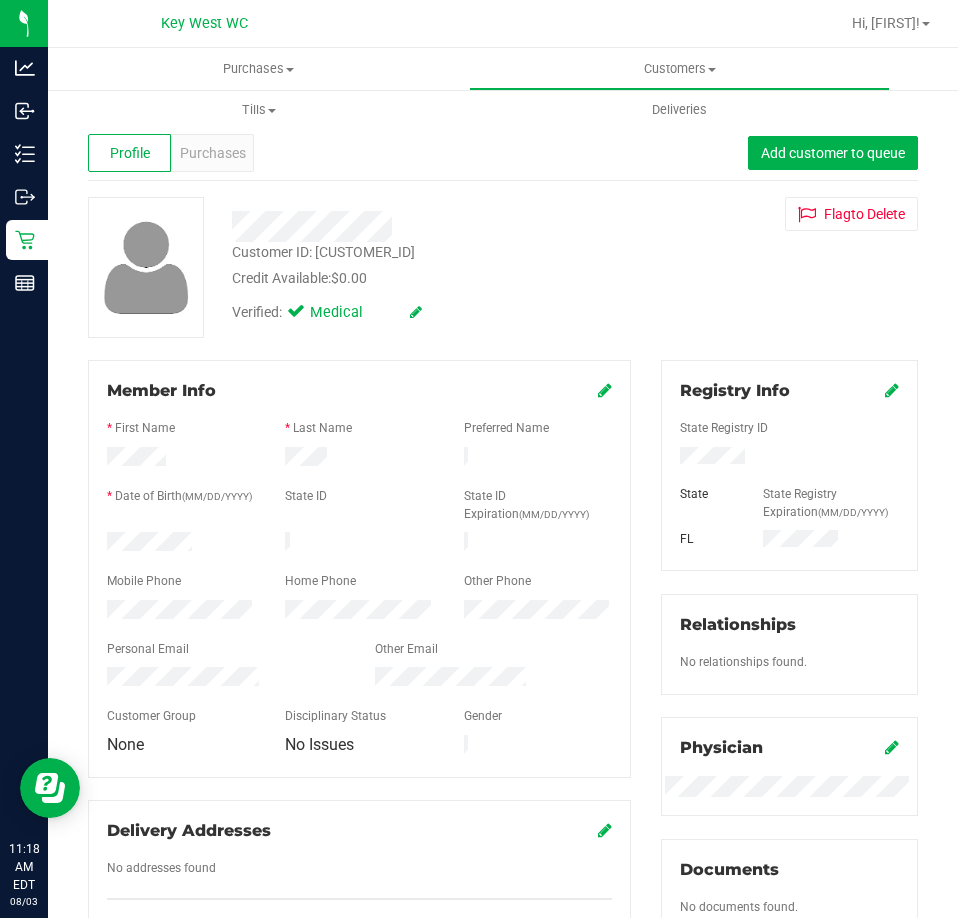 click on "Profile
Purchases
Add customer to queue" at bounding box center (503, 153) 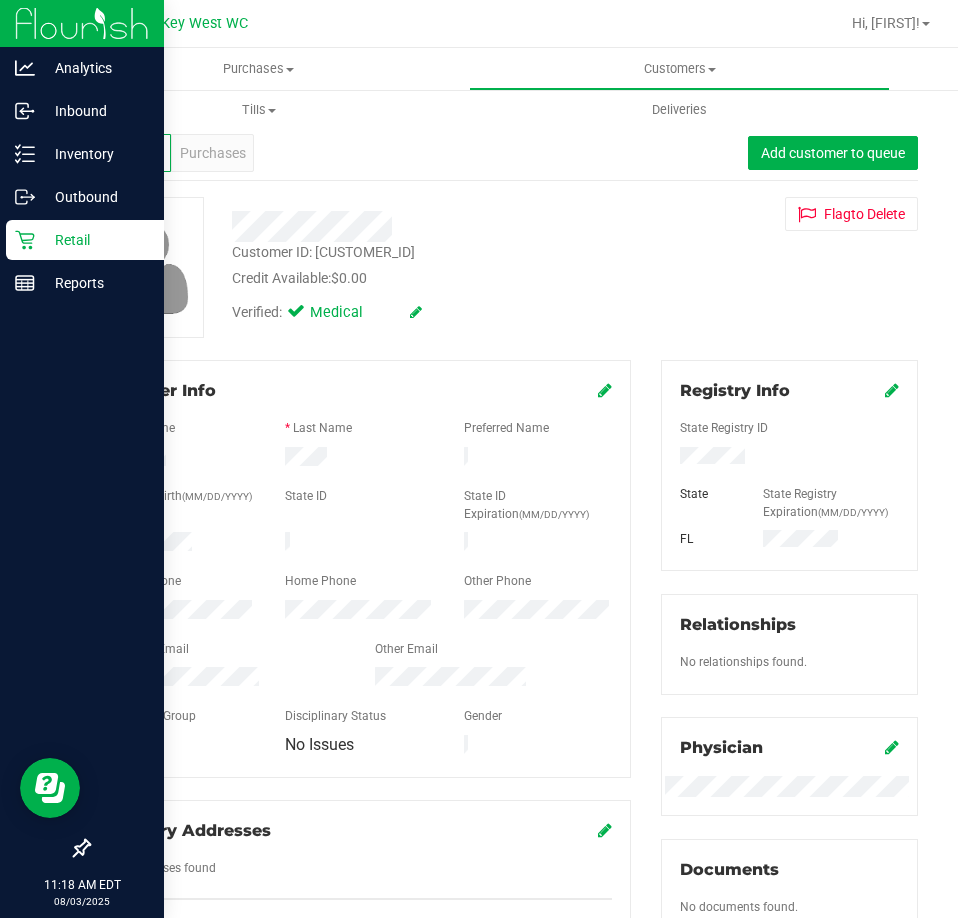 click on "Retail" at bounding box center [95, 240] 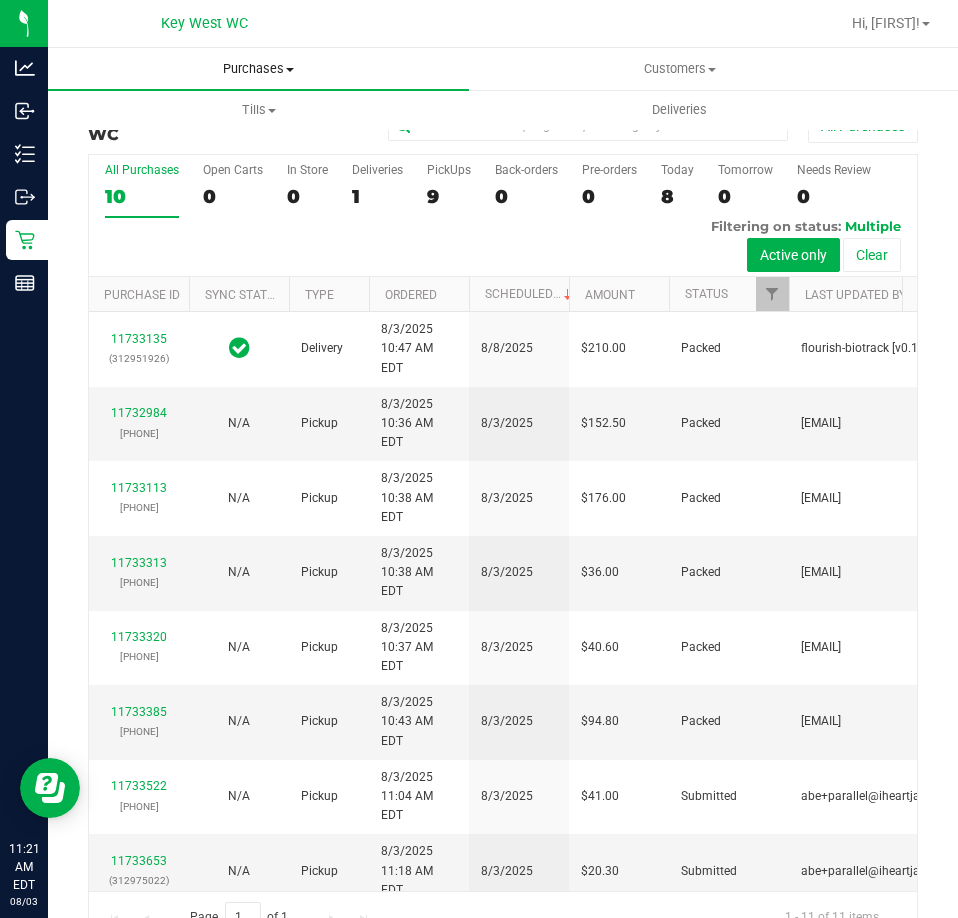 drag, startPoint x: 216, startPoint y: 62, endPoint x: 214, endPoint y: 81, distance: 19.104973 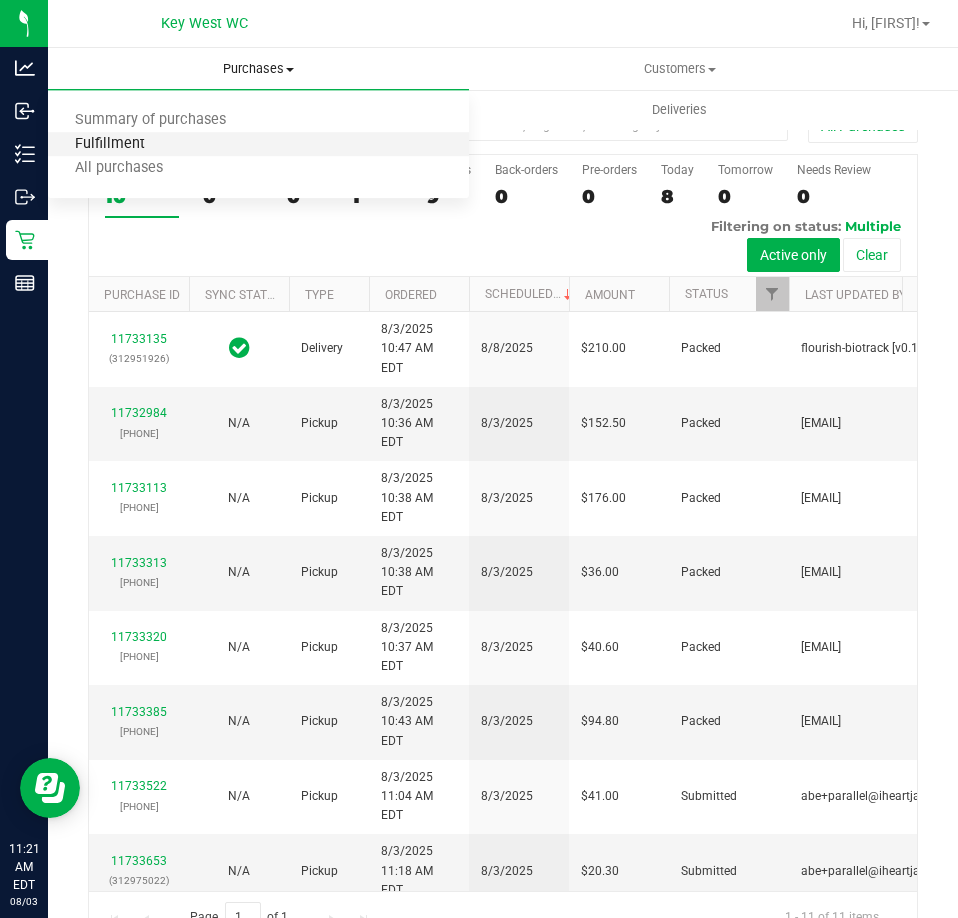 click on "Fulfillment" at bounding box center [110, 144] 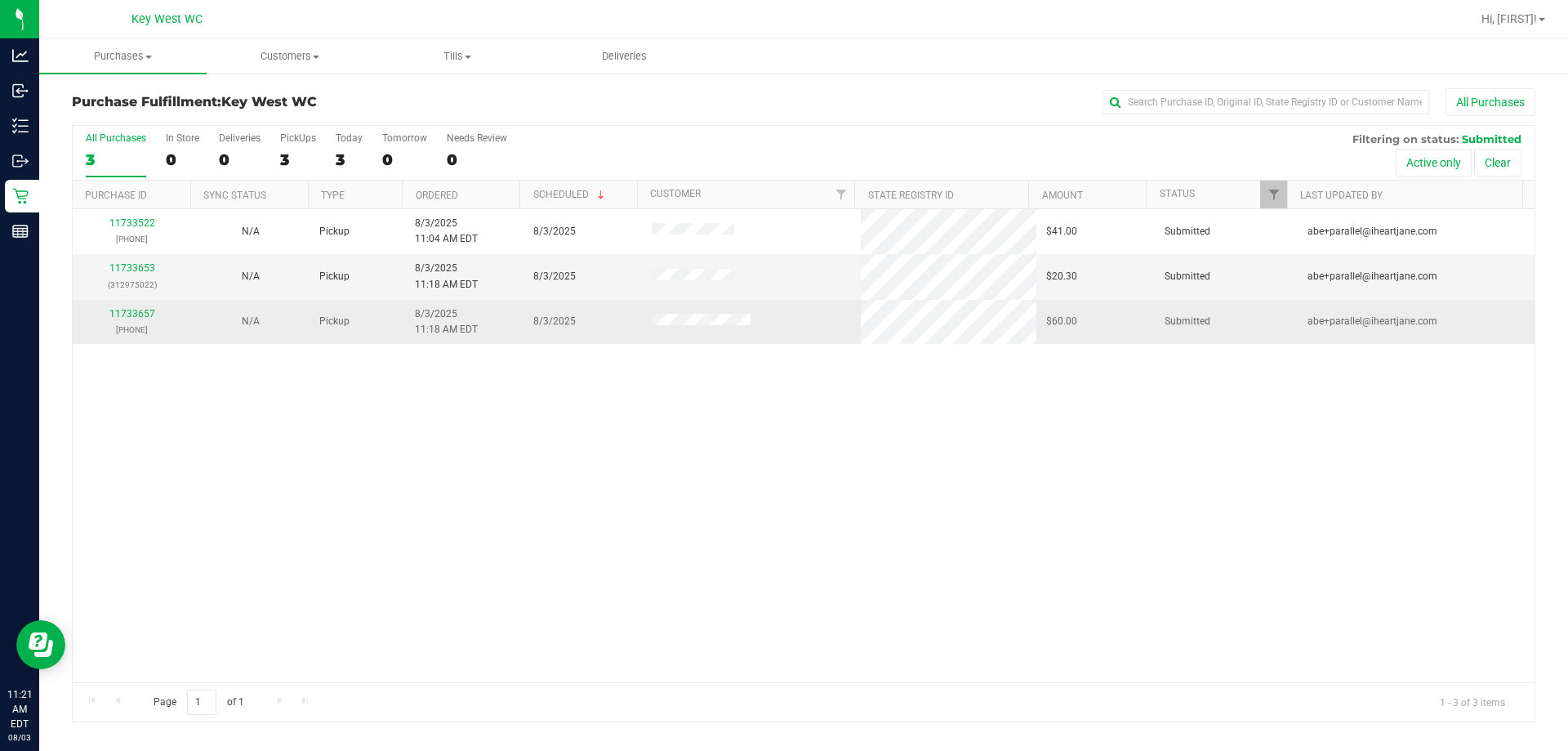click on "11733657
[PHONE]
N/A
Pickup [DATE] [TIME] EDT [DATE]
$20.30
Submitted [EMAIL]" at bounding box center [131, 322] 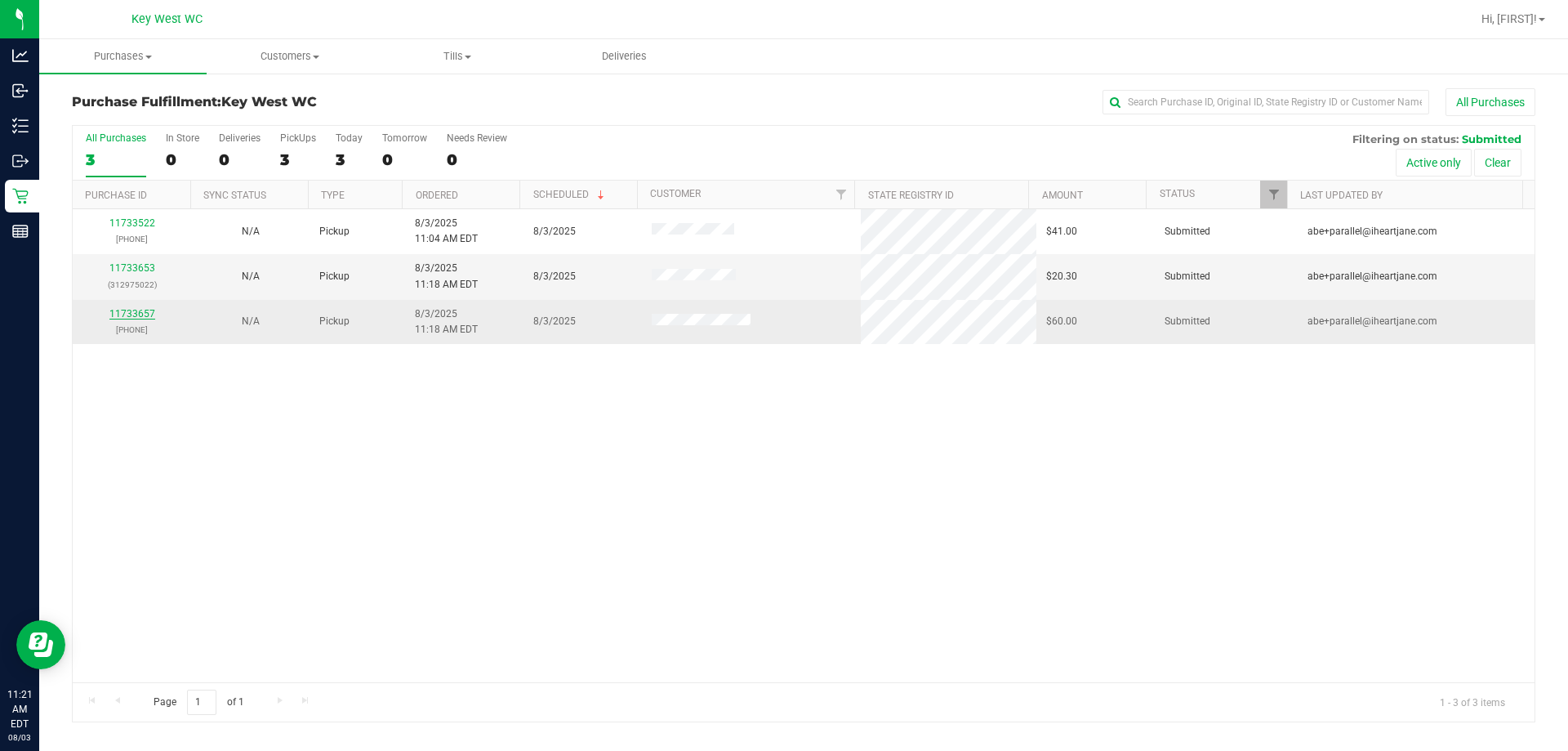 click on "11733657" at bounding box center [132, 314] 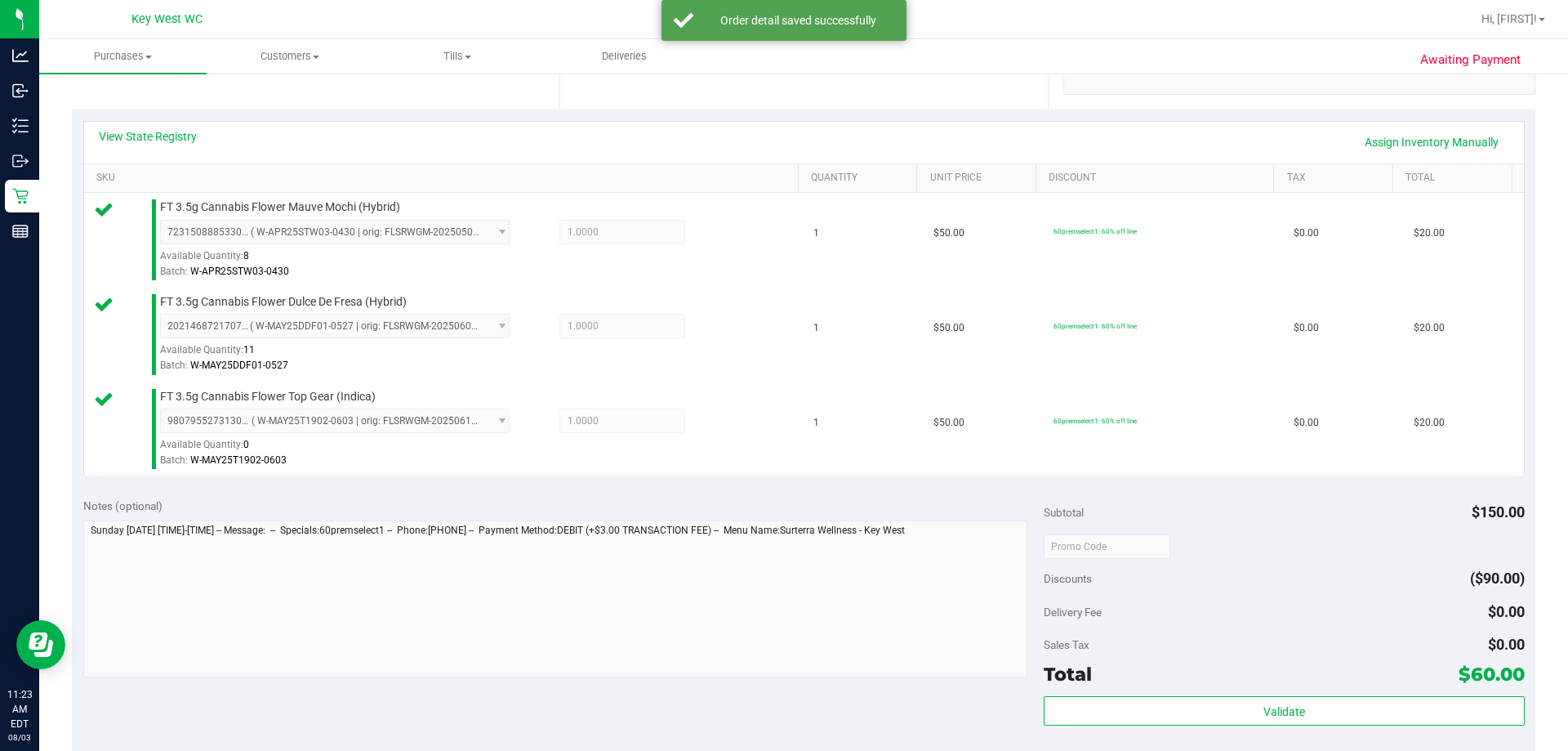 scroll, scrollTop: 490, scrollLeft: 0, axis: vertical 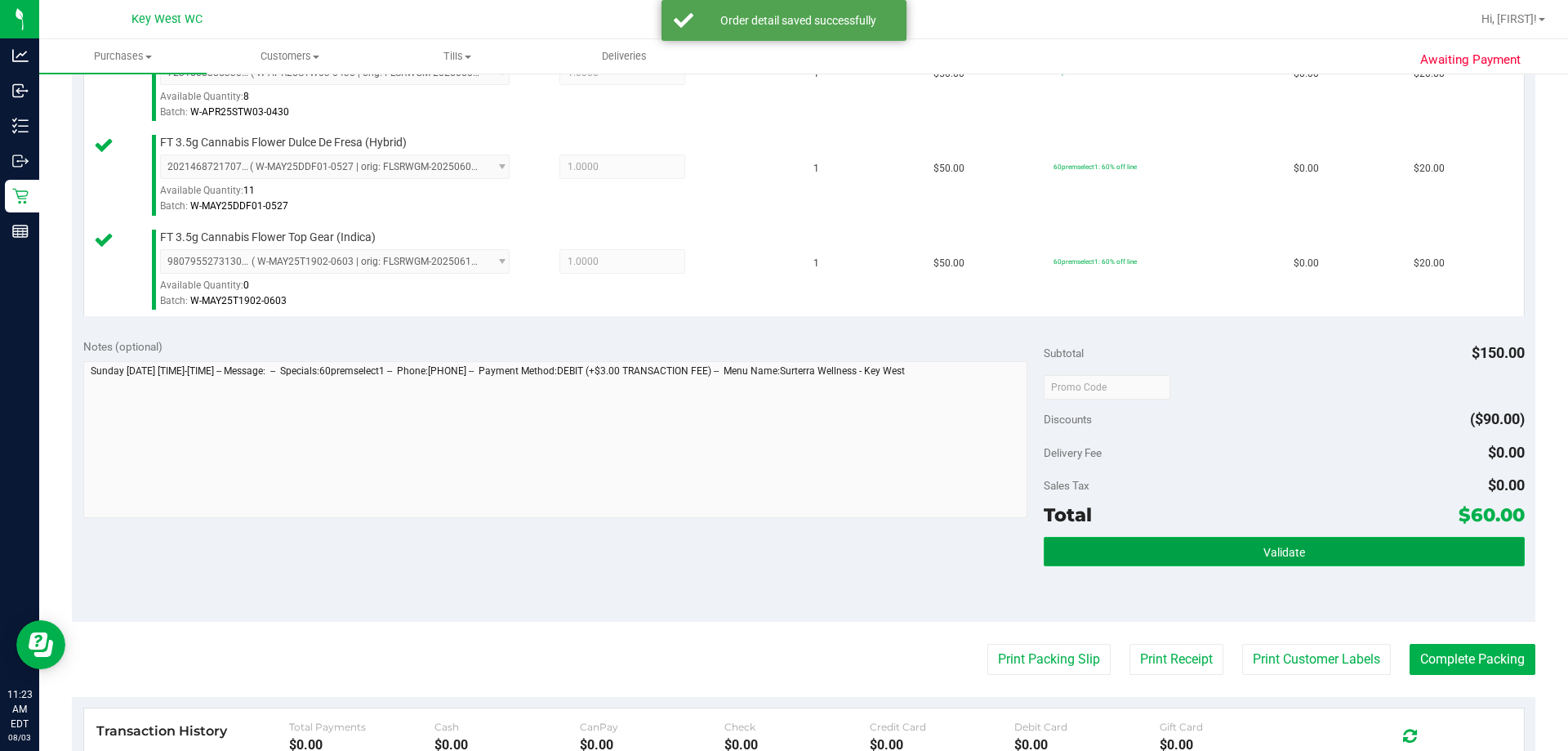 click on "Validate" at bounding box center (1284, 552) 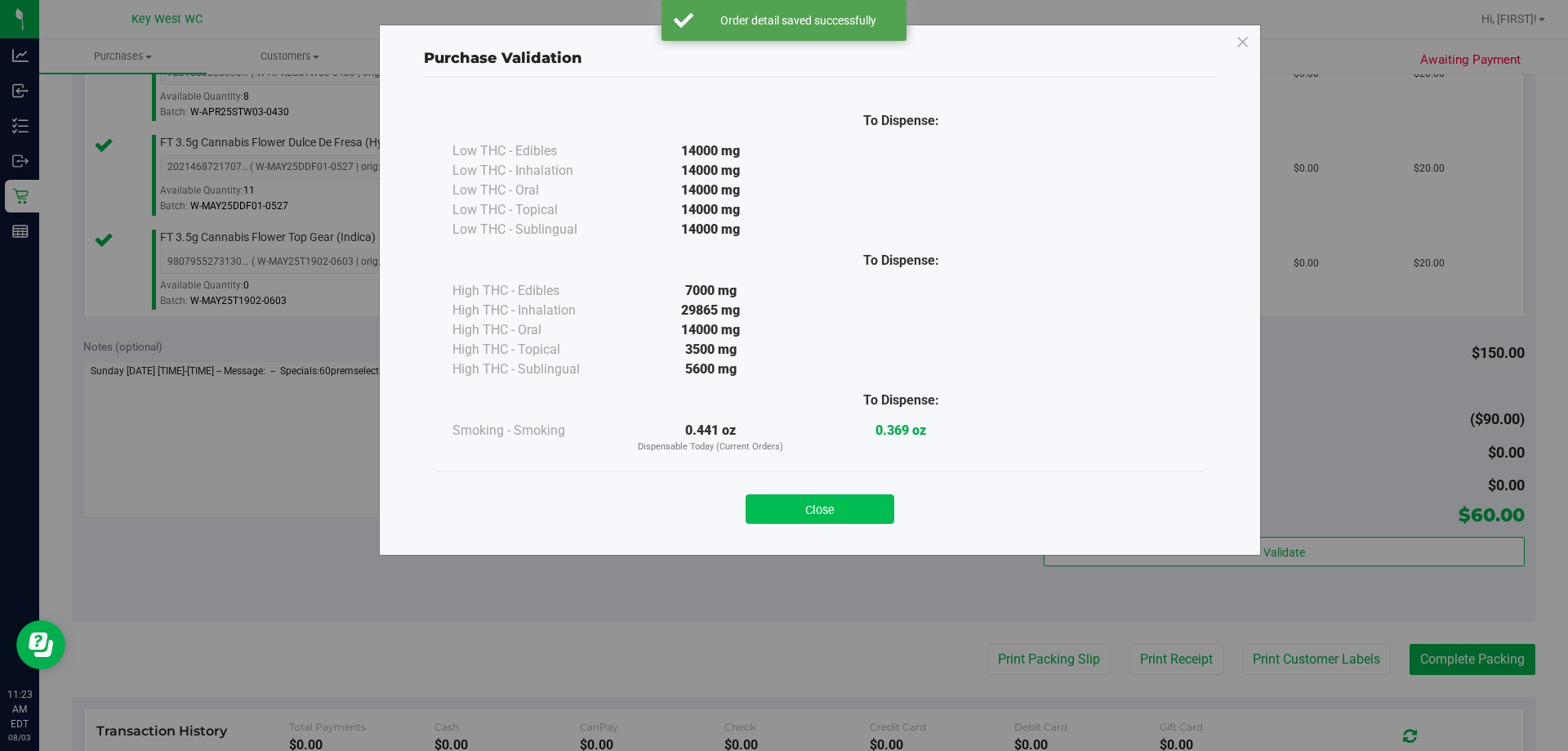 click on "Close" at bounding box center [820, 509] 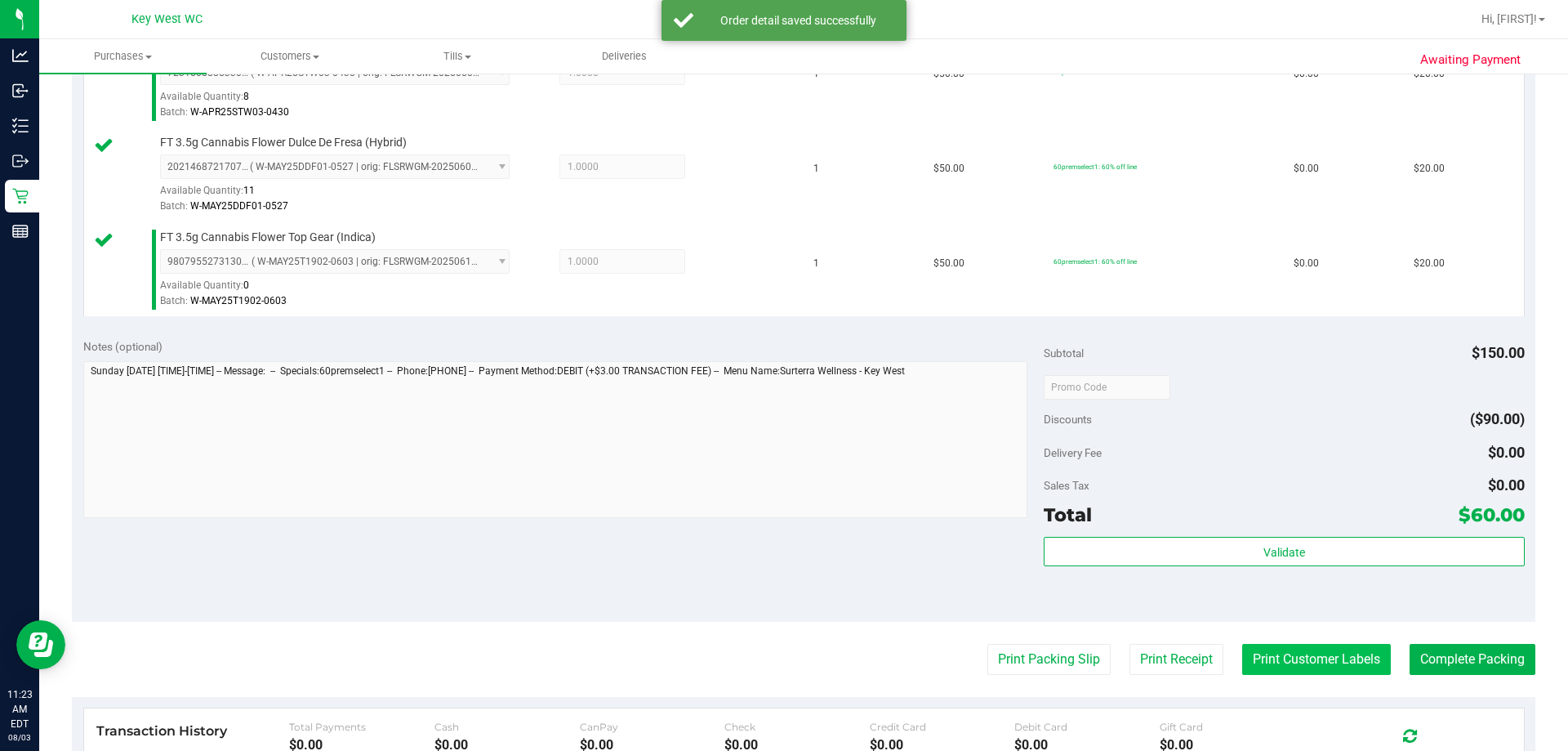 click on "Print Customer Labels" at bounding box center (1316, 659) 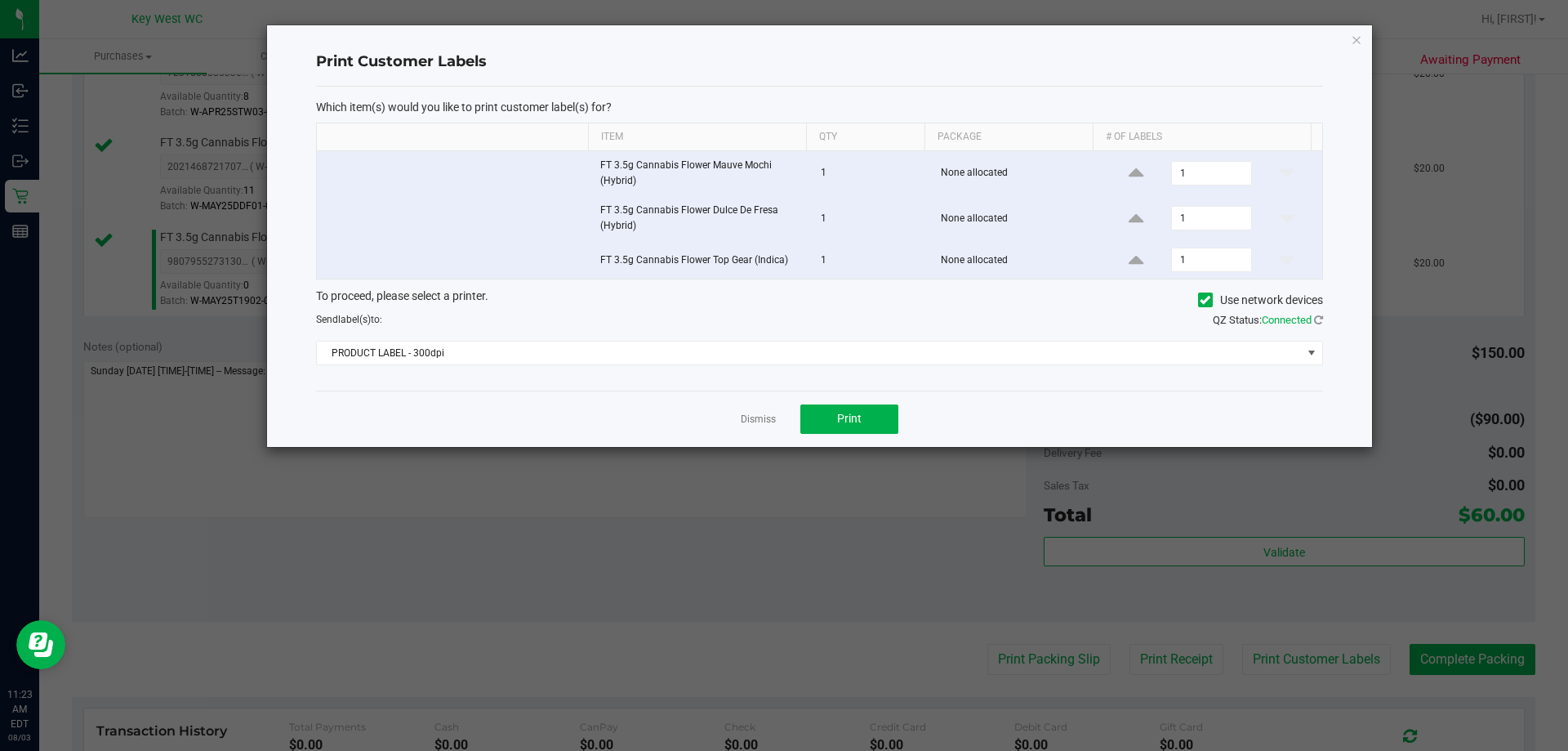 click on "Dismiss   Print" 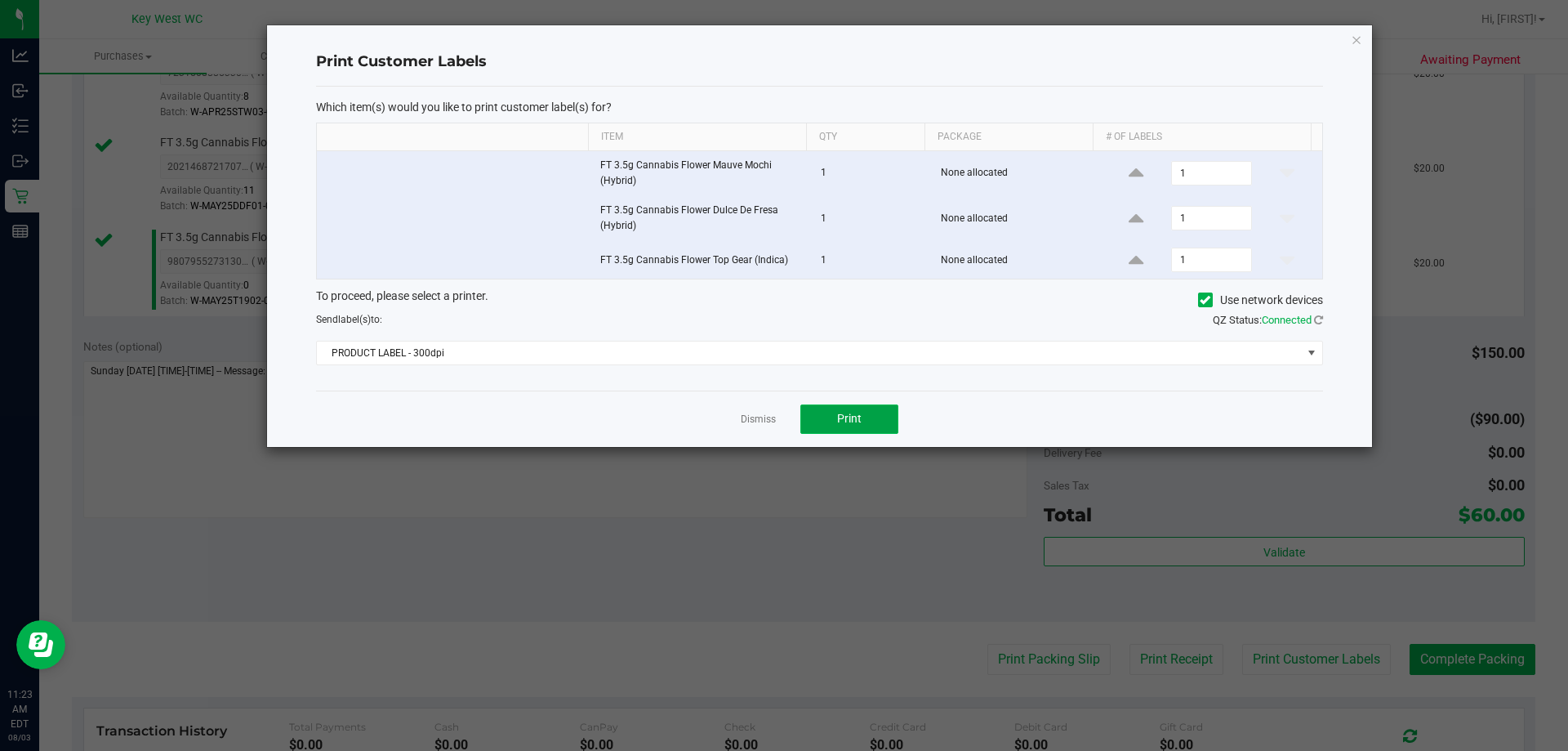 click on "Print" 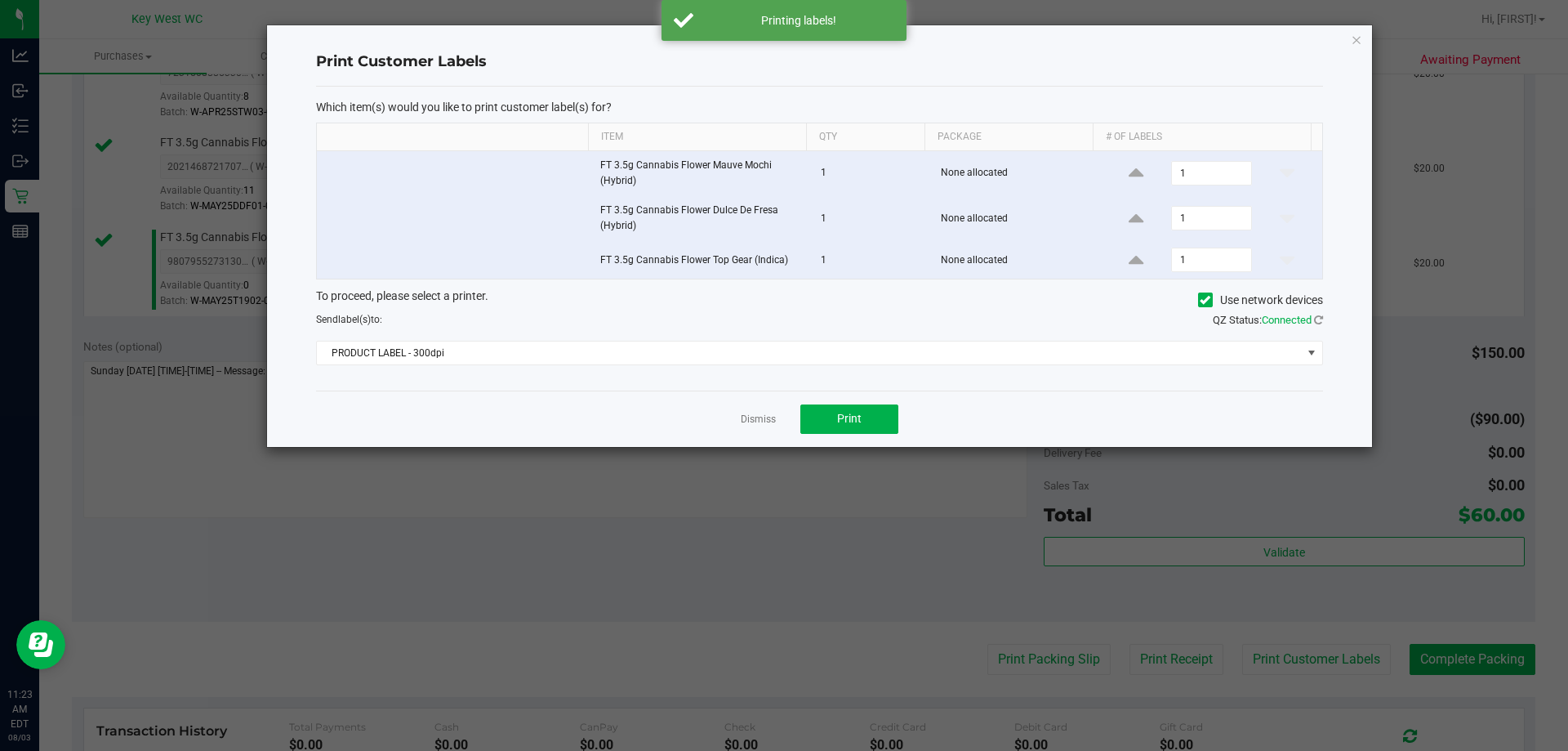click on "Which item(s) would you like to print customer label(s) for?  Item Qty Package # of labels  FT 3.5g Cannabis Flower Mauve Mochi (Hybrid)   1   None allocated  1  FT 3.5g Cannabis Flower Dulce De Fresa (Hybrid)   1   None allocated  1  FT 3.5g Cannabis Flower Top Gear (Indica)   1   None allocated  1  To proceed, please select a printer.   Use network devices  Send  label(s)  to:  QZ Status:   Connected  PRODUCT LABEL - 300dpi" 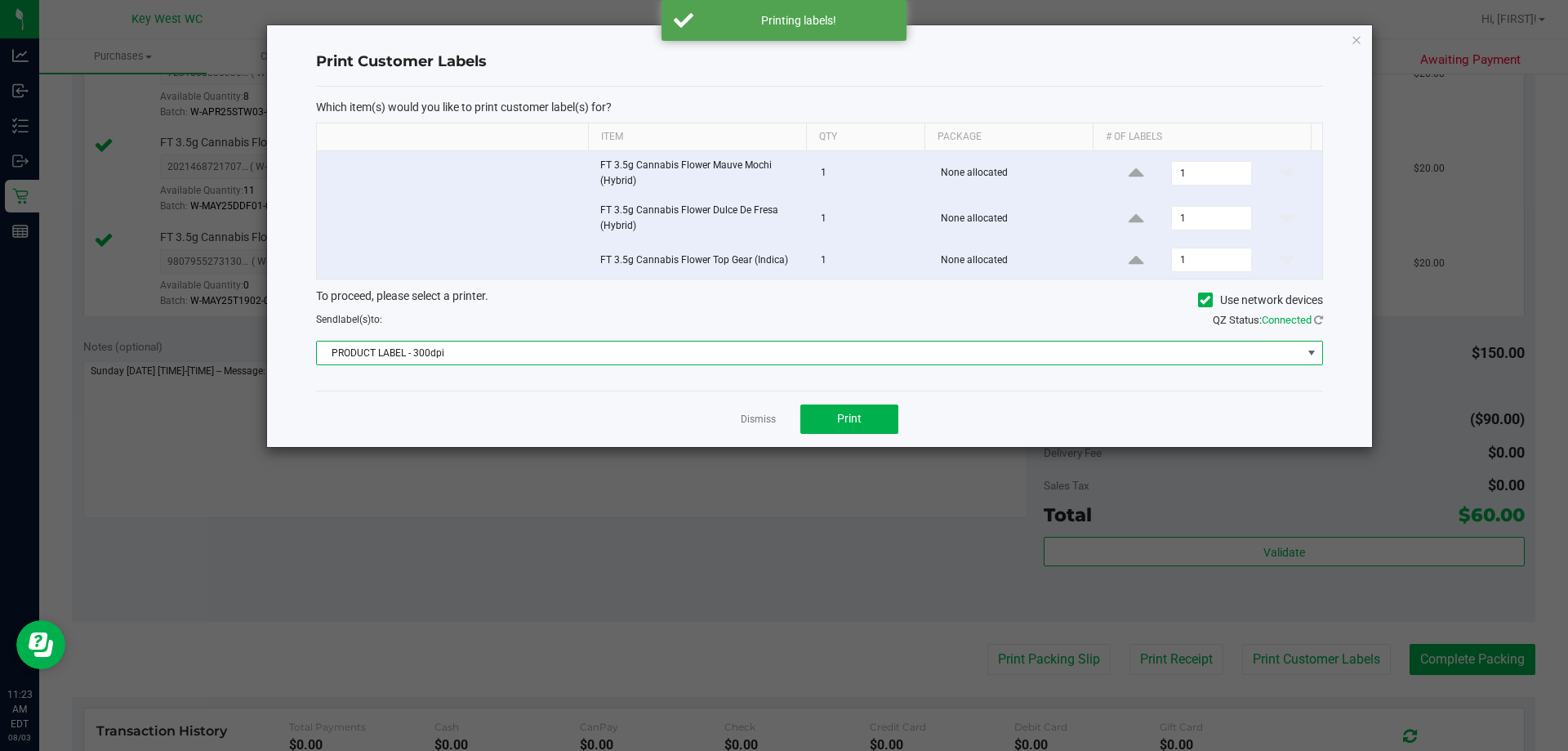 click on "PRODUCT LABEL - 300dpi" at bounding box center (809, 353) 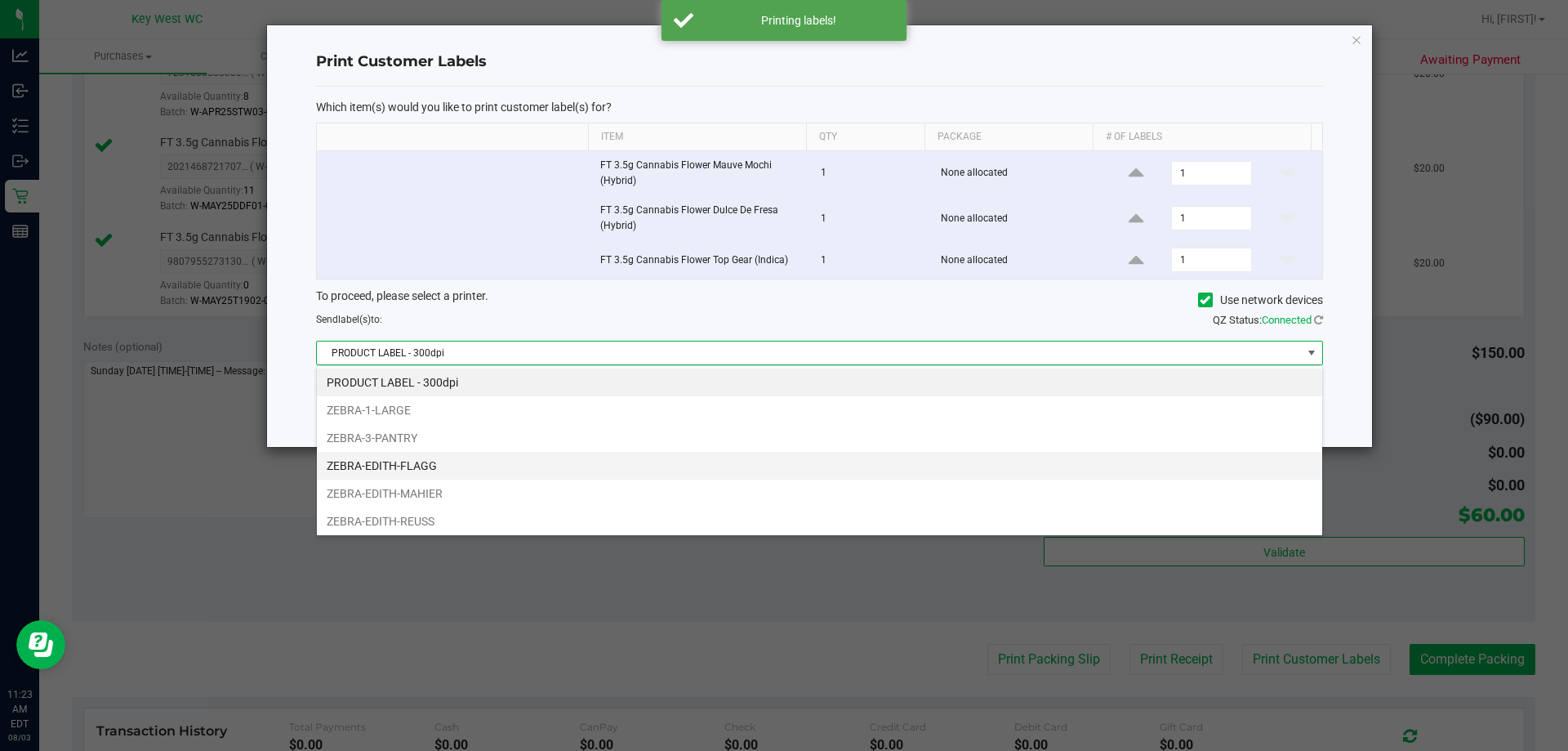 scroll, scrollTop: 81695, scrollLeft: 80660, axis: both 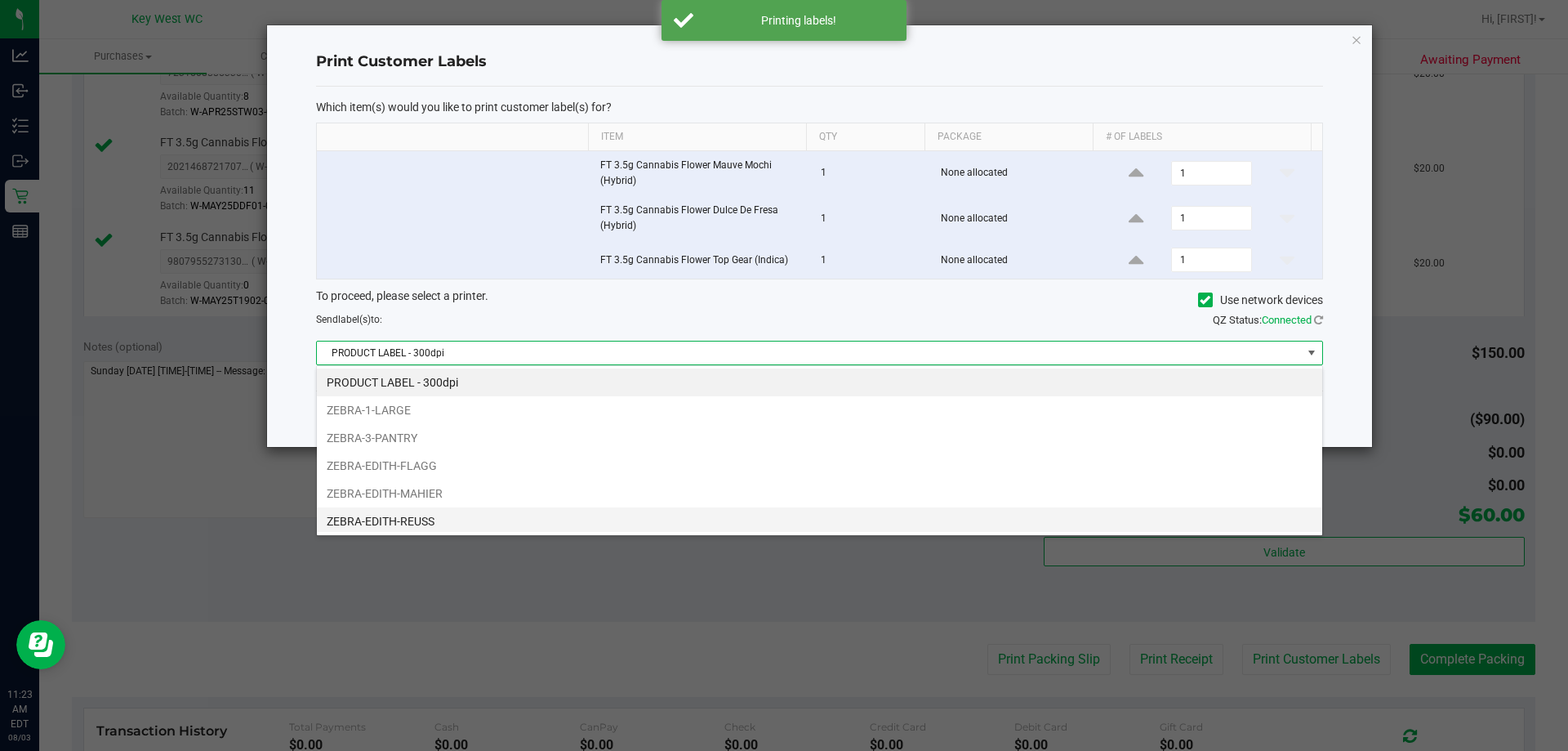 click on "ZEBRA-EDITH-REUSS" at bounding box center (819, 521) 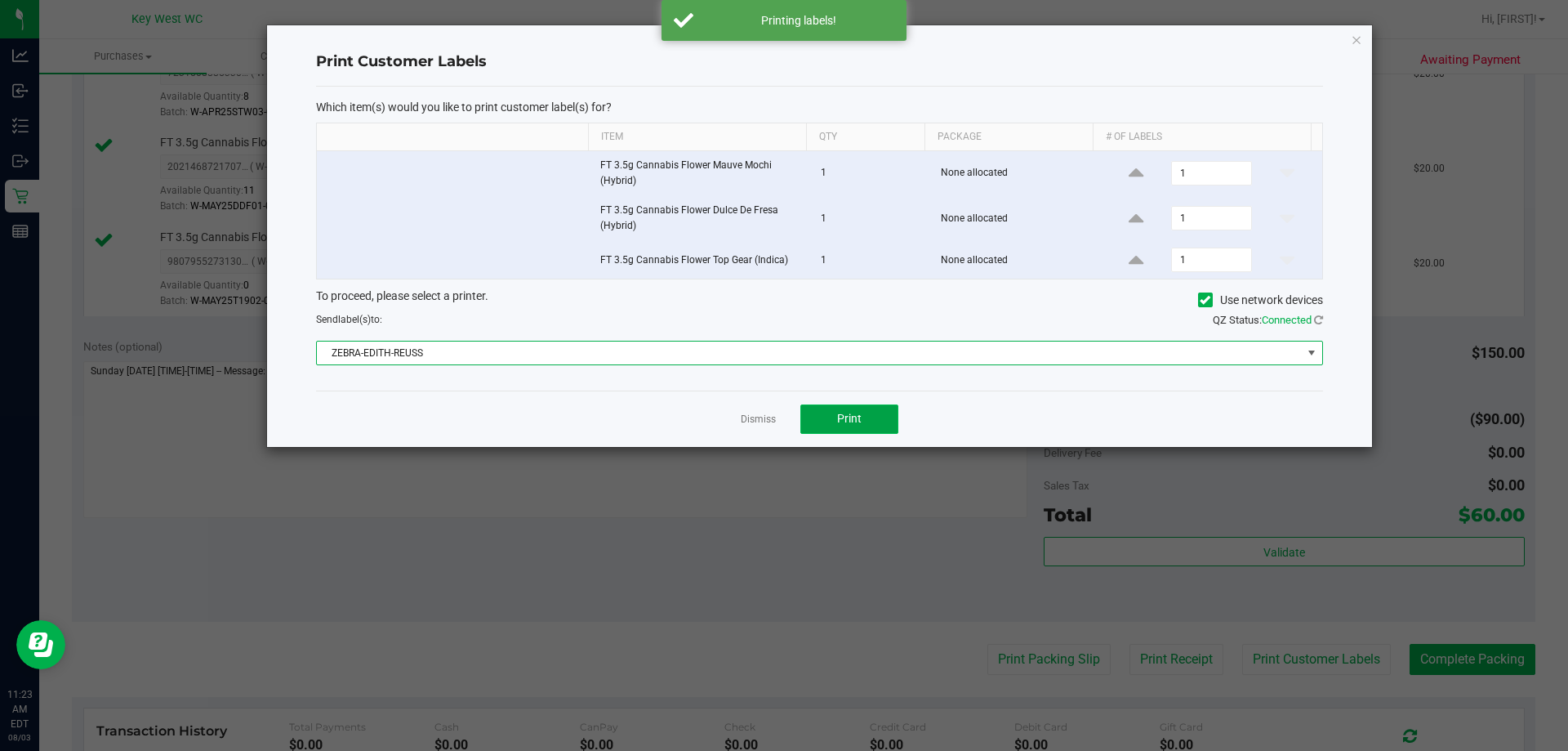 click on "Print" 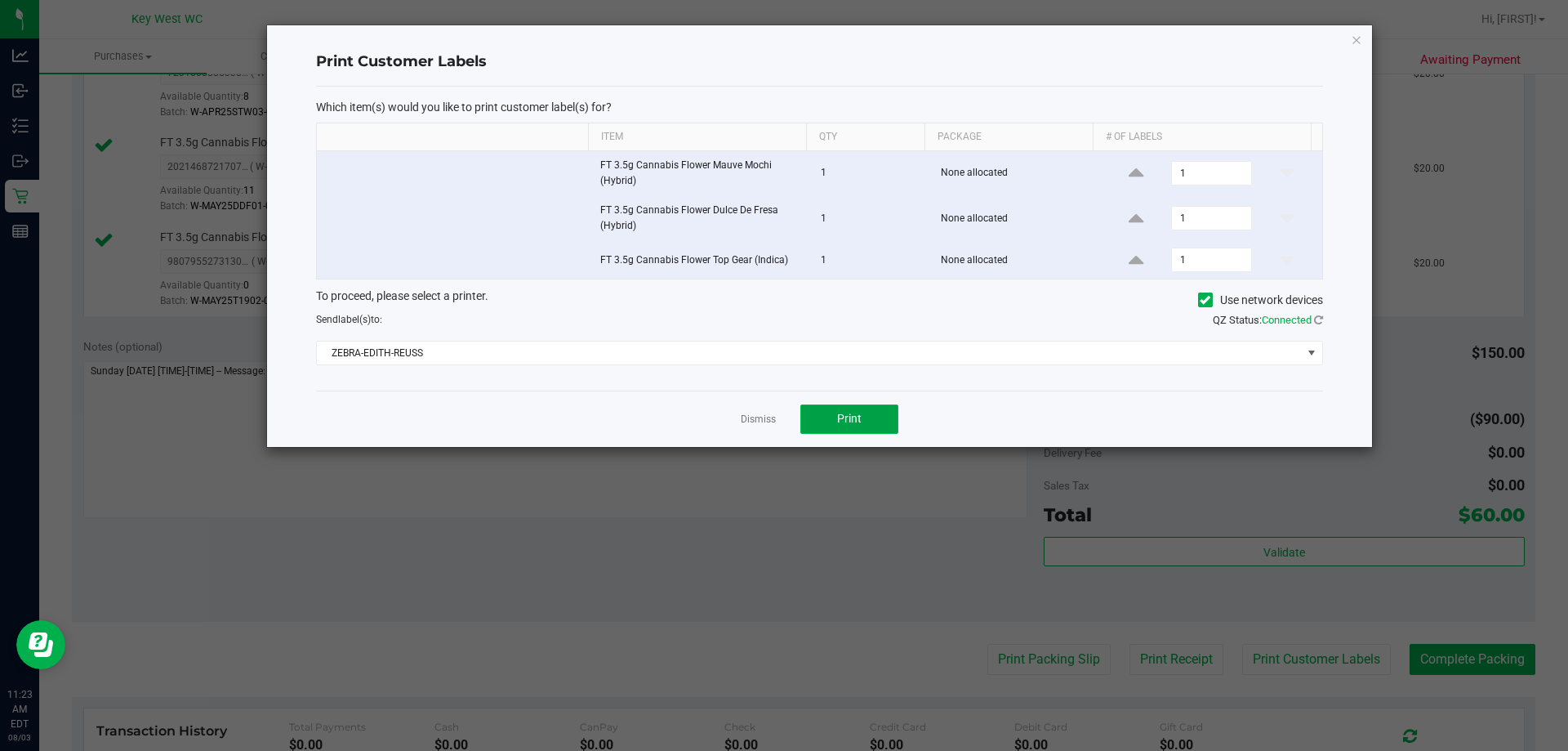 click on "Print" 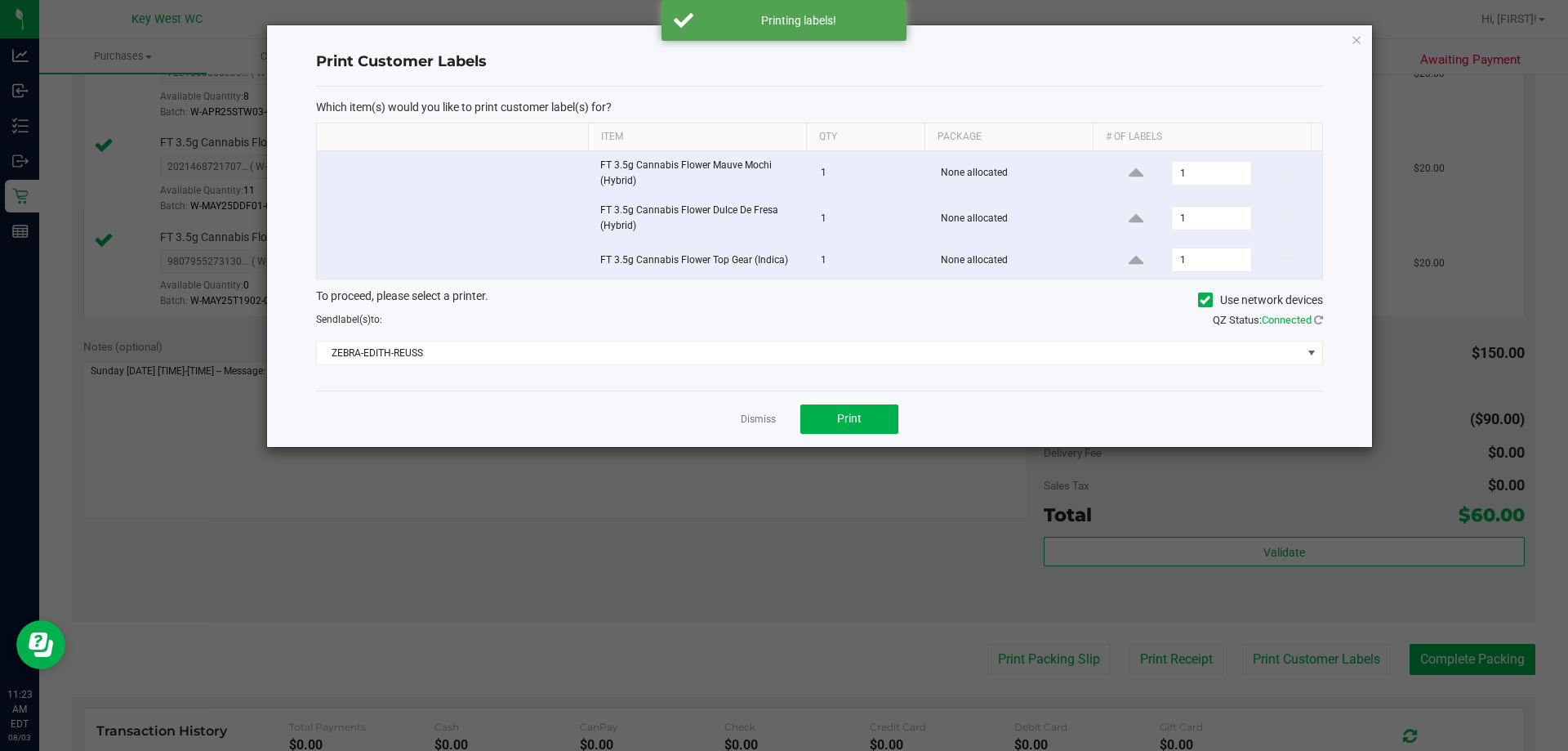 click on "QZ Status:   Connected" 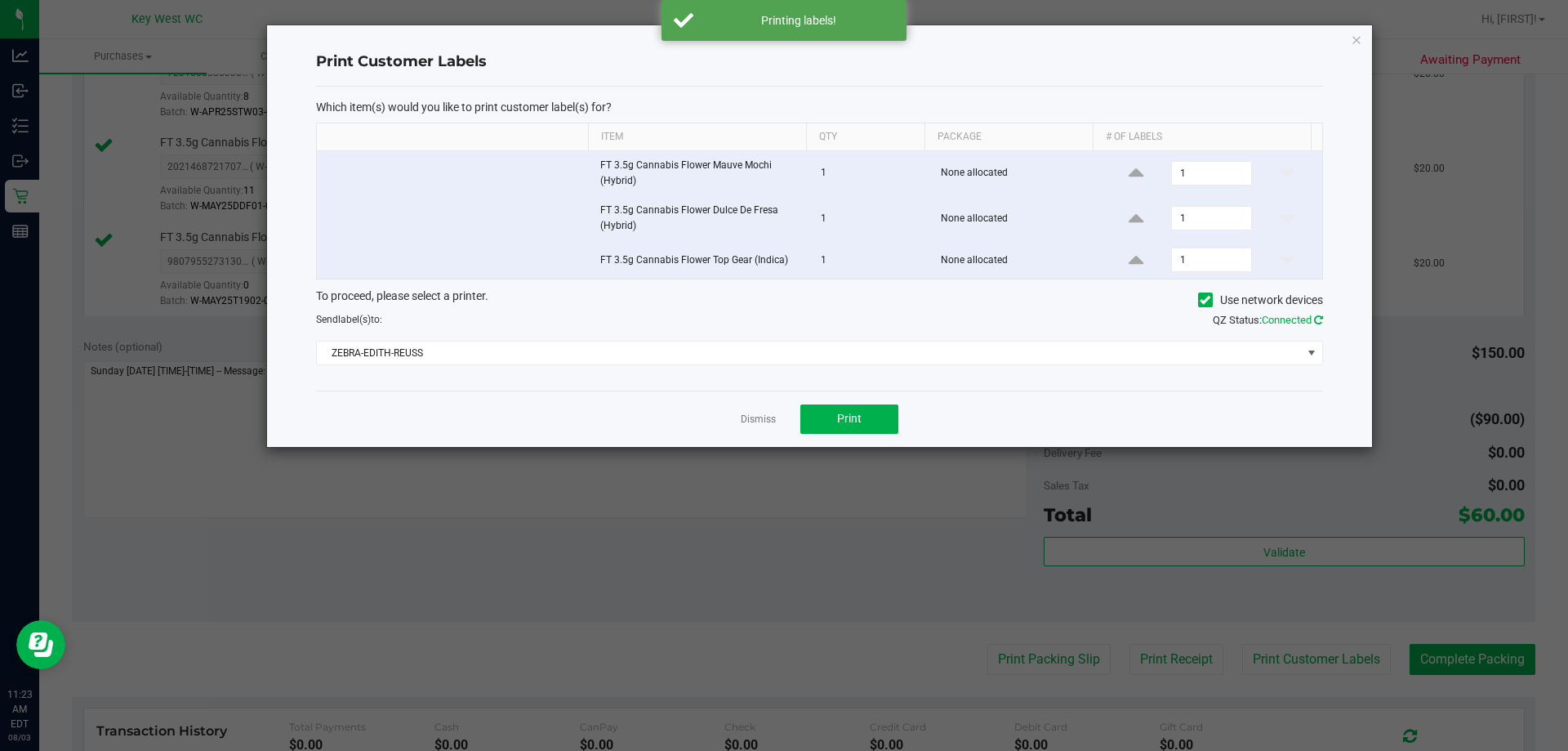 click on "QZ Status:   Connected" 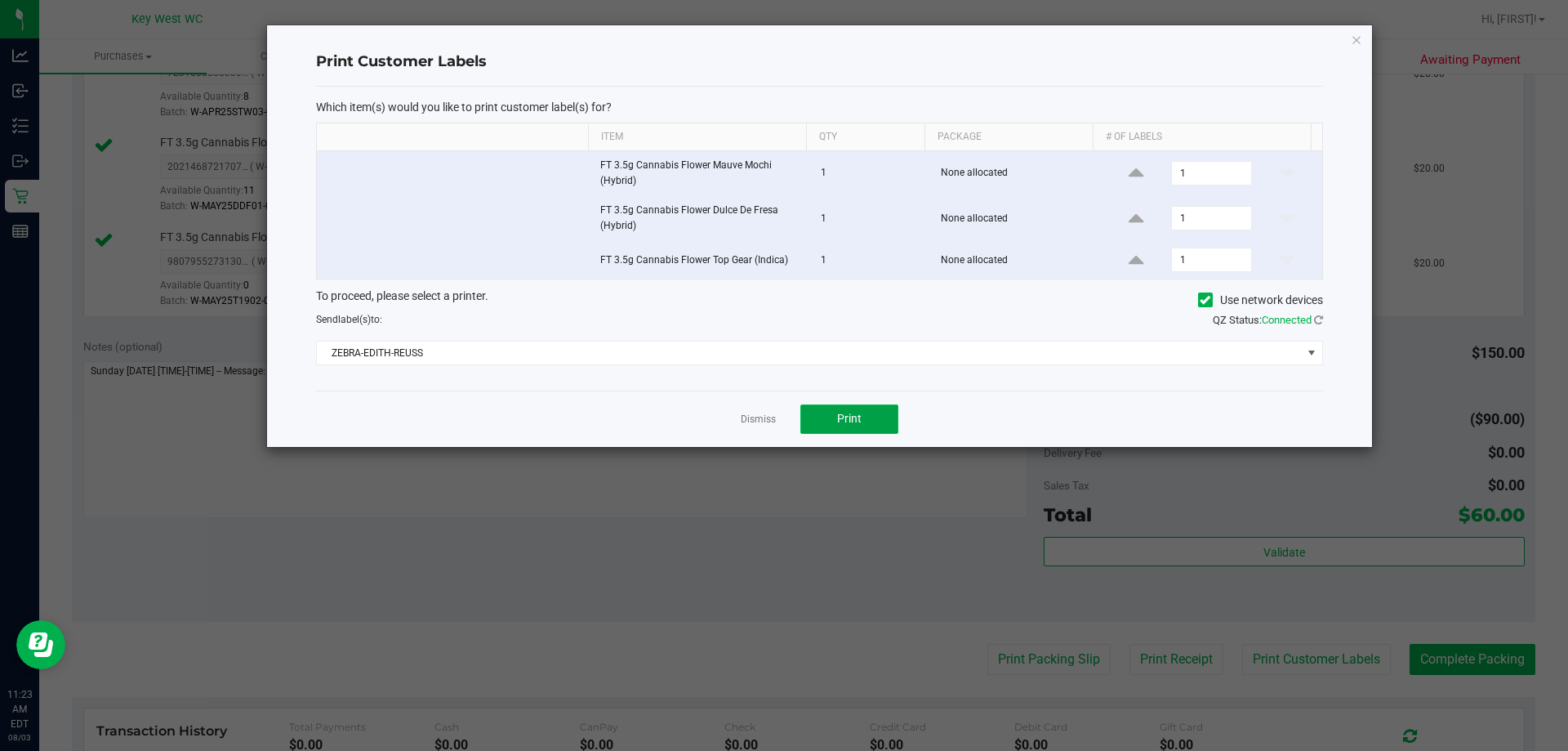 click on "Print" 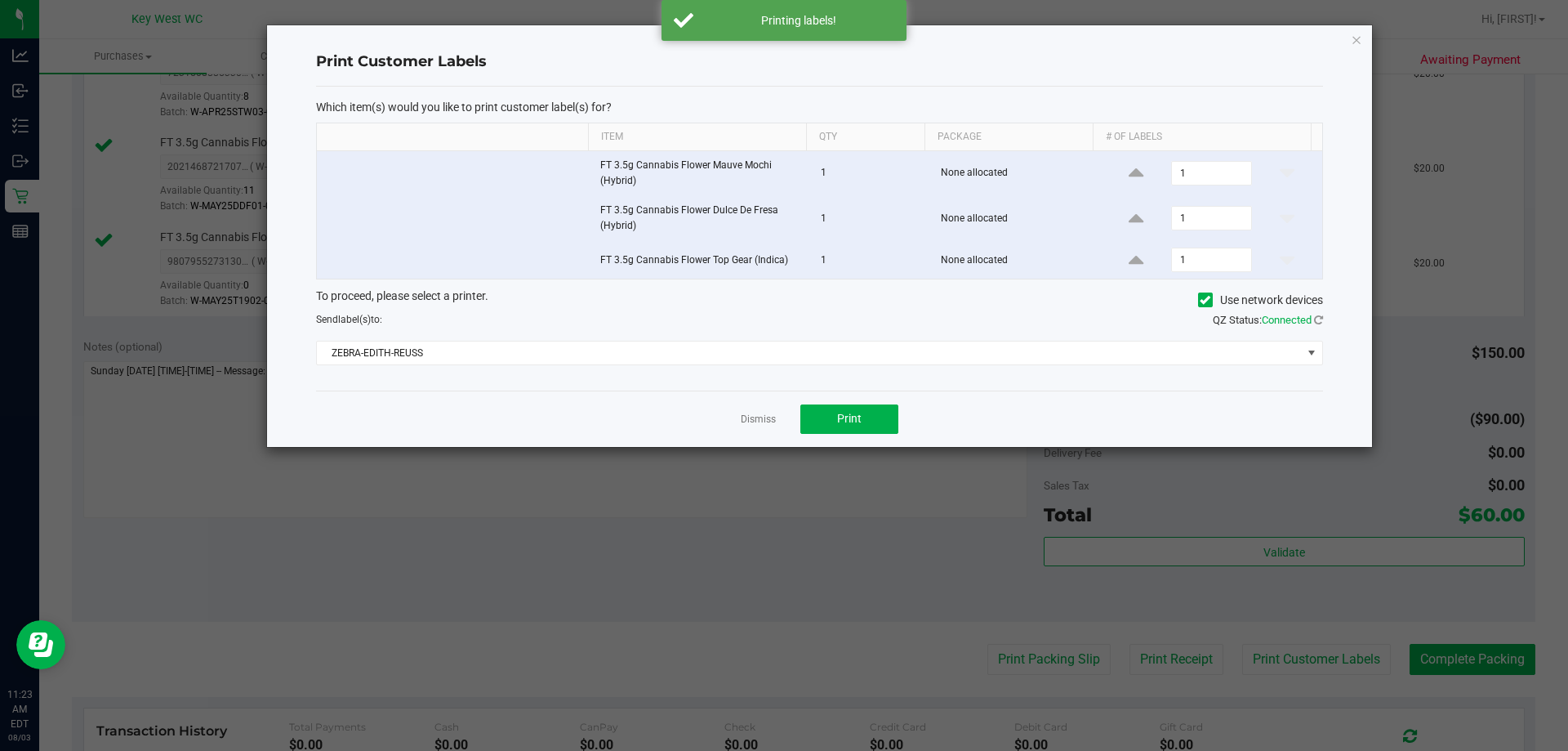 click on "Which item(s) would you like to print customer label(s) for?  Item Qty Package # of labels  FT 3.5g Cannabis Flower Mauve Mochi (Hybrid)   1   None allocated  1  FT 3.5g Cannabis Flower Dulce De Fresa (Hybrid)   1   None allocated  1  FT 3.5g Cannabis Flower Top Gear (Indica)   1   None allocated  1  To proceed, please select a printer.   Use network devices  Send  label(s)  to:  QZ Status:   Connected  ZEBRA-EDITH-REUSS" 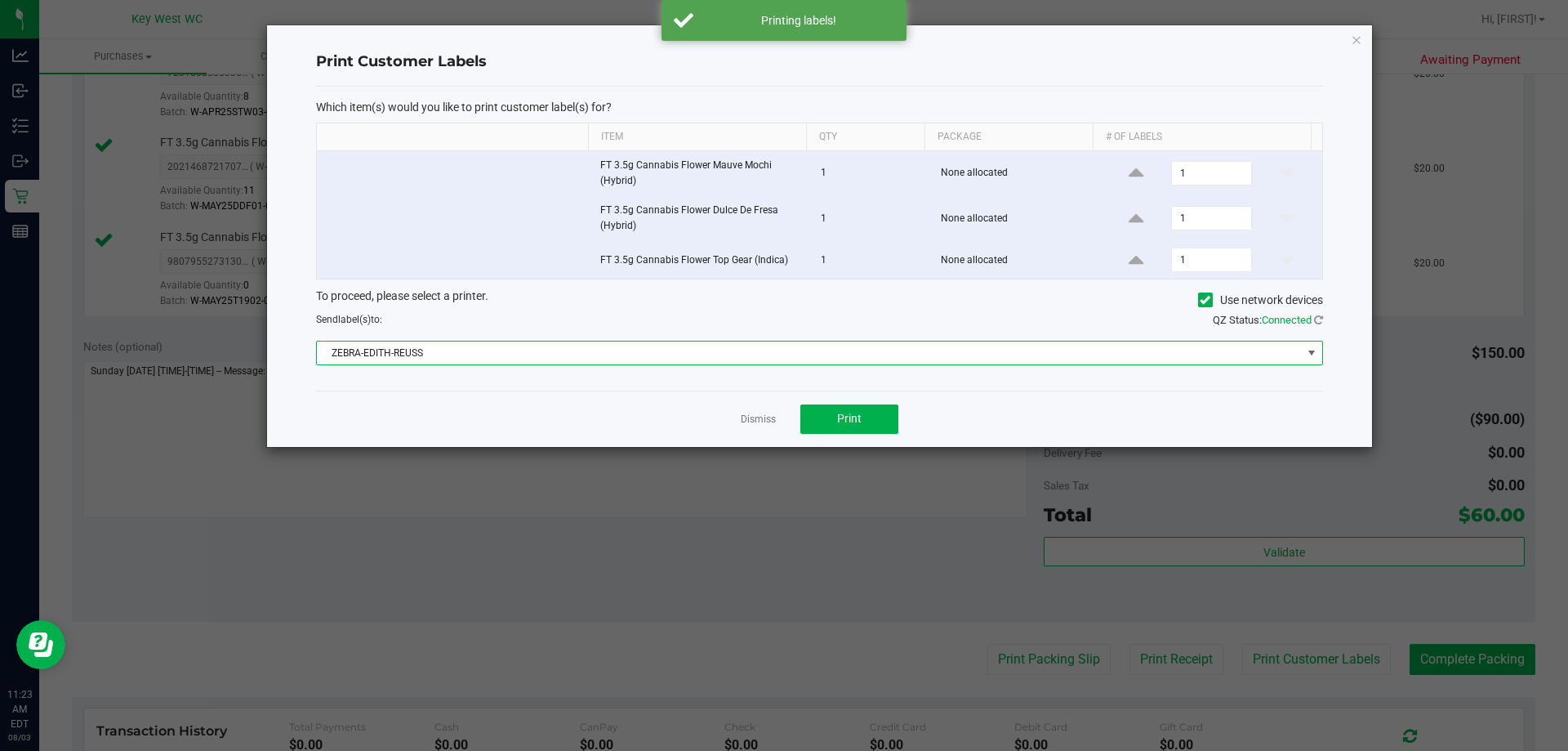 click on "ZEBRA-EDITH-REUSS" at bounding box center [809, 353] 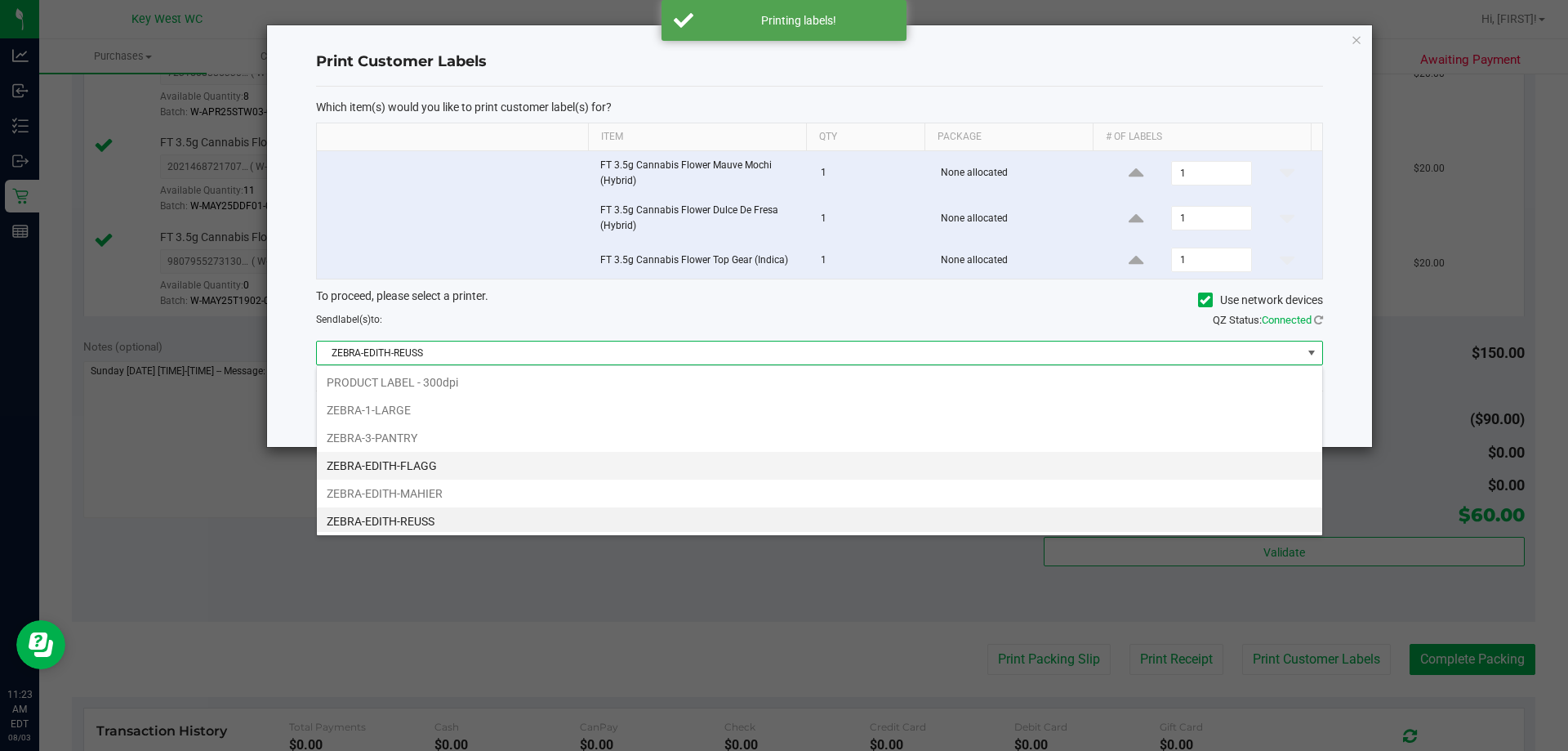 scroll, scrollTop: 3, scrollLeft: 0, axis: vertical 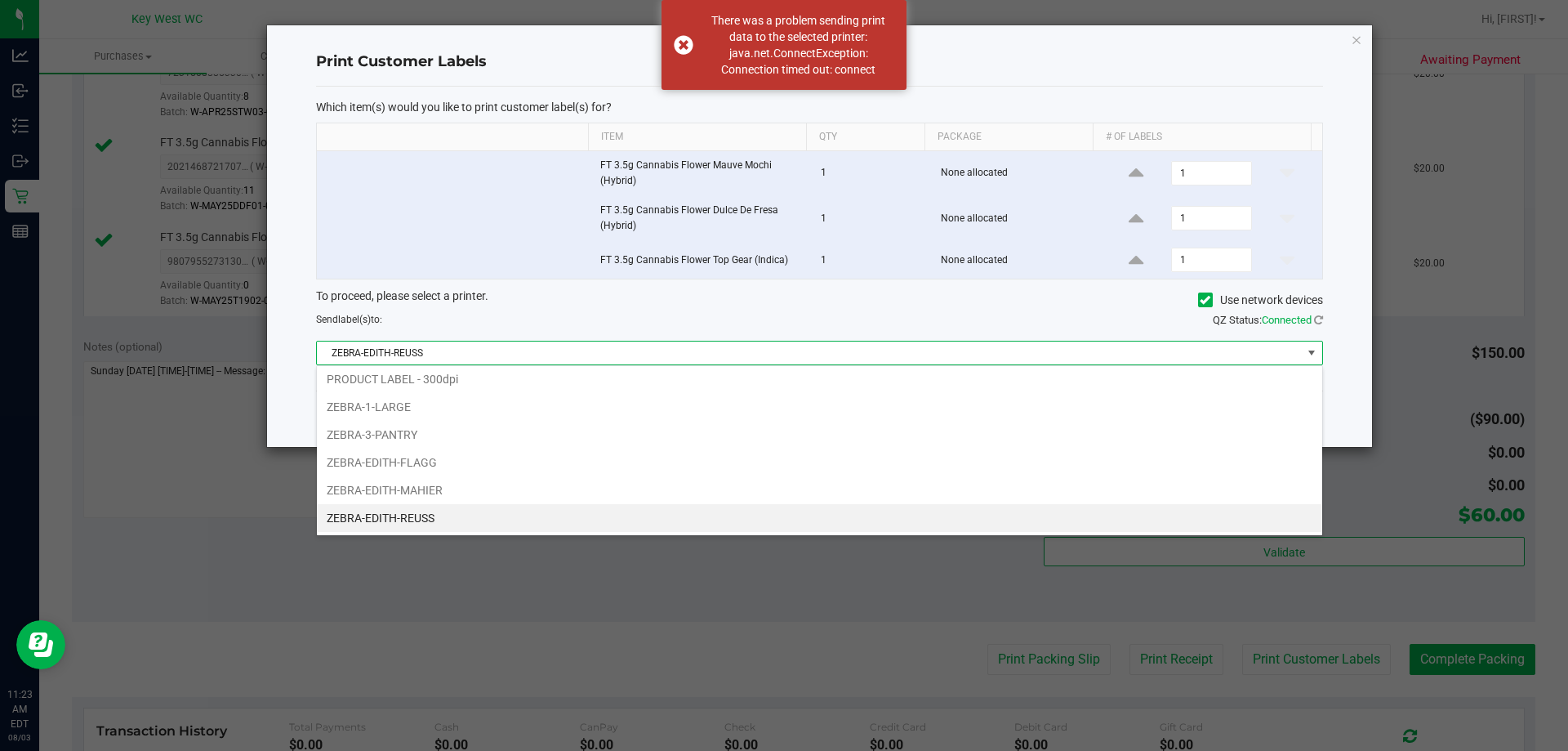 drag, startPoint x: 118, startPoint y: 489, endPoint x: 278, endPoint y: 488, distance: 160.00312 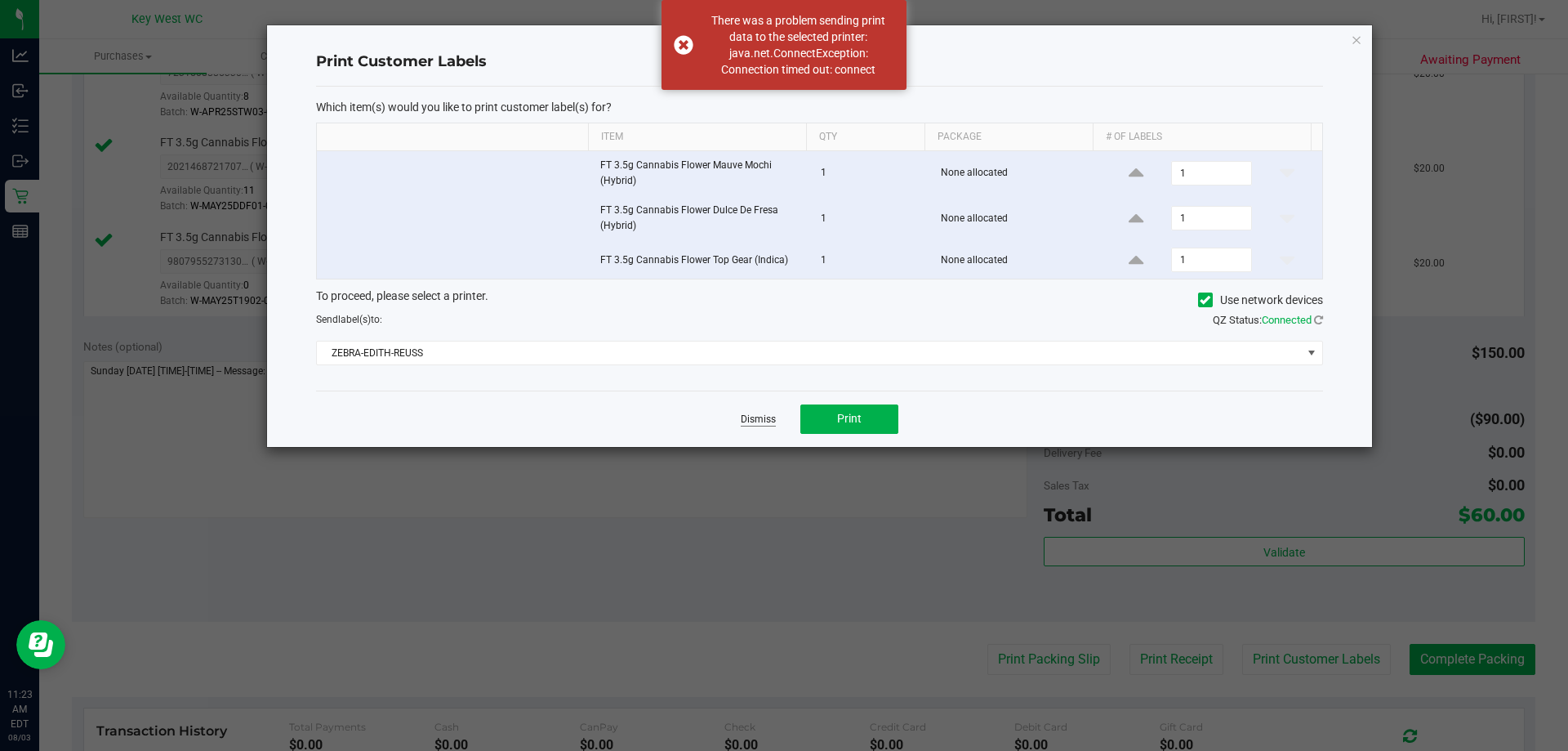 click on "Dismiss" 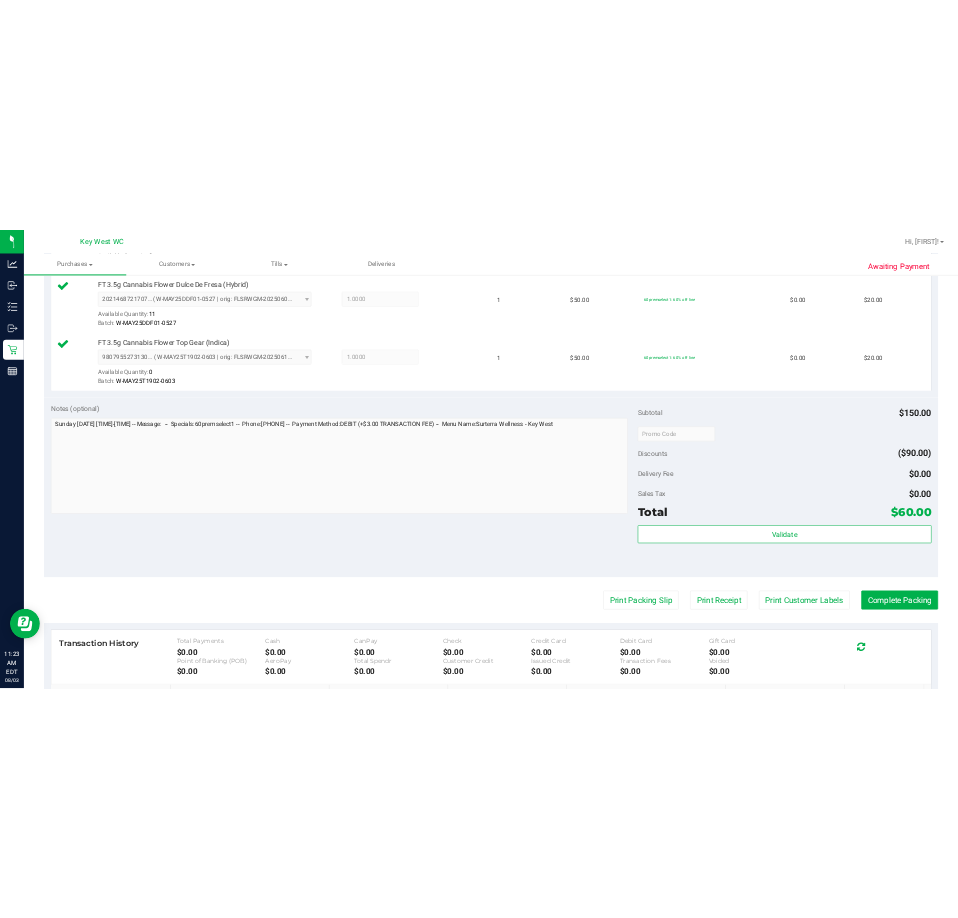 scroll, scrollTop: 700, scrollLeft: 0, axis: vertical 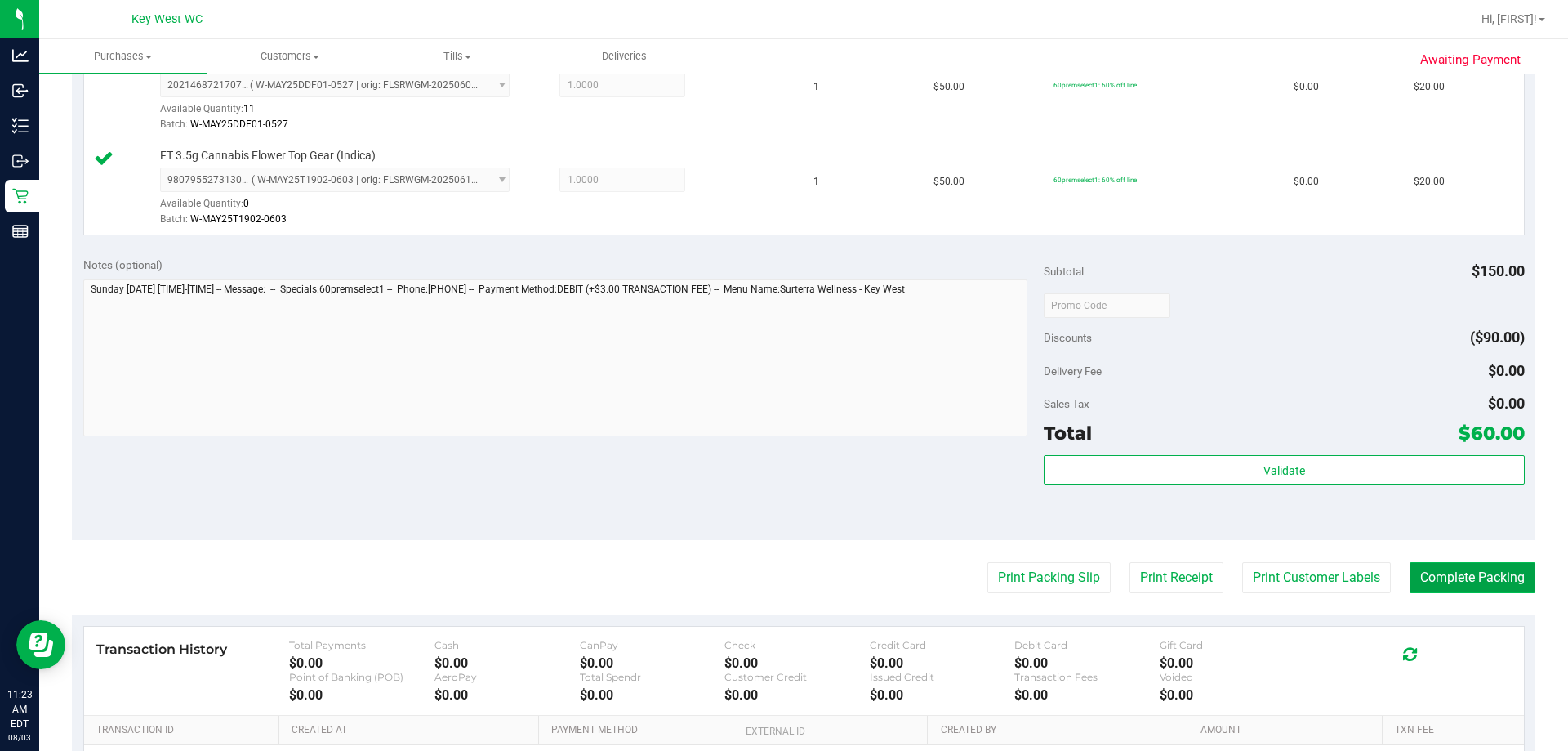 click on "Complete Packing" at bounding box center (1472, 578) 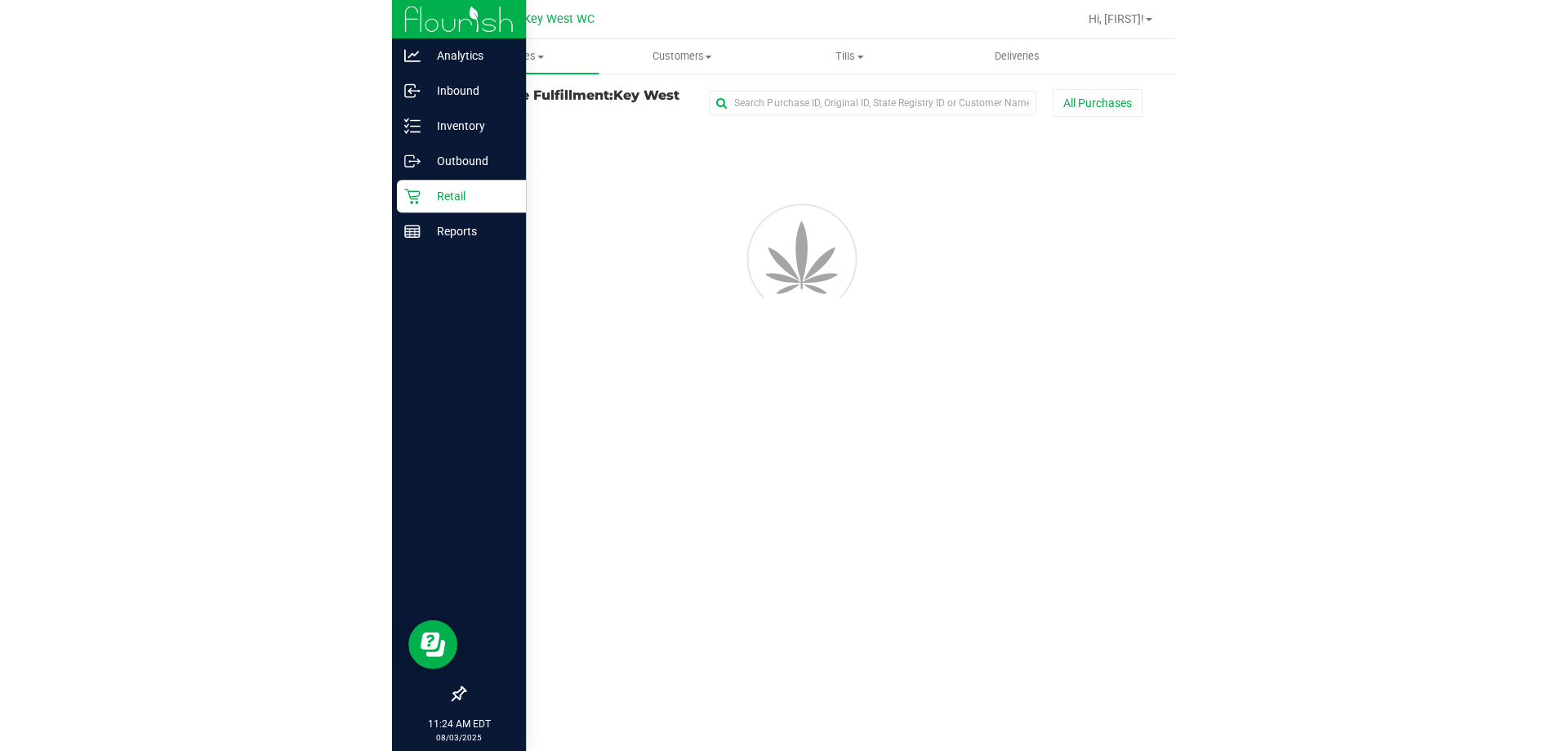 scroll, scrollTop: 0, scrollLeft: 0, axis: both 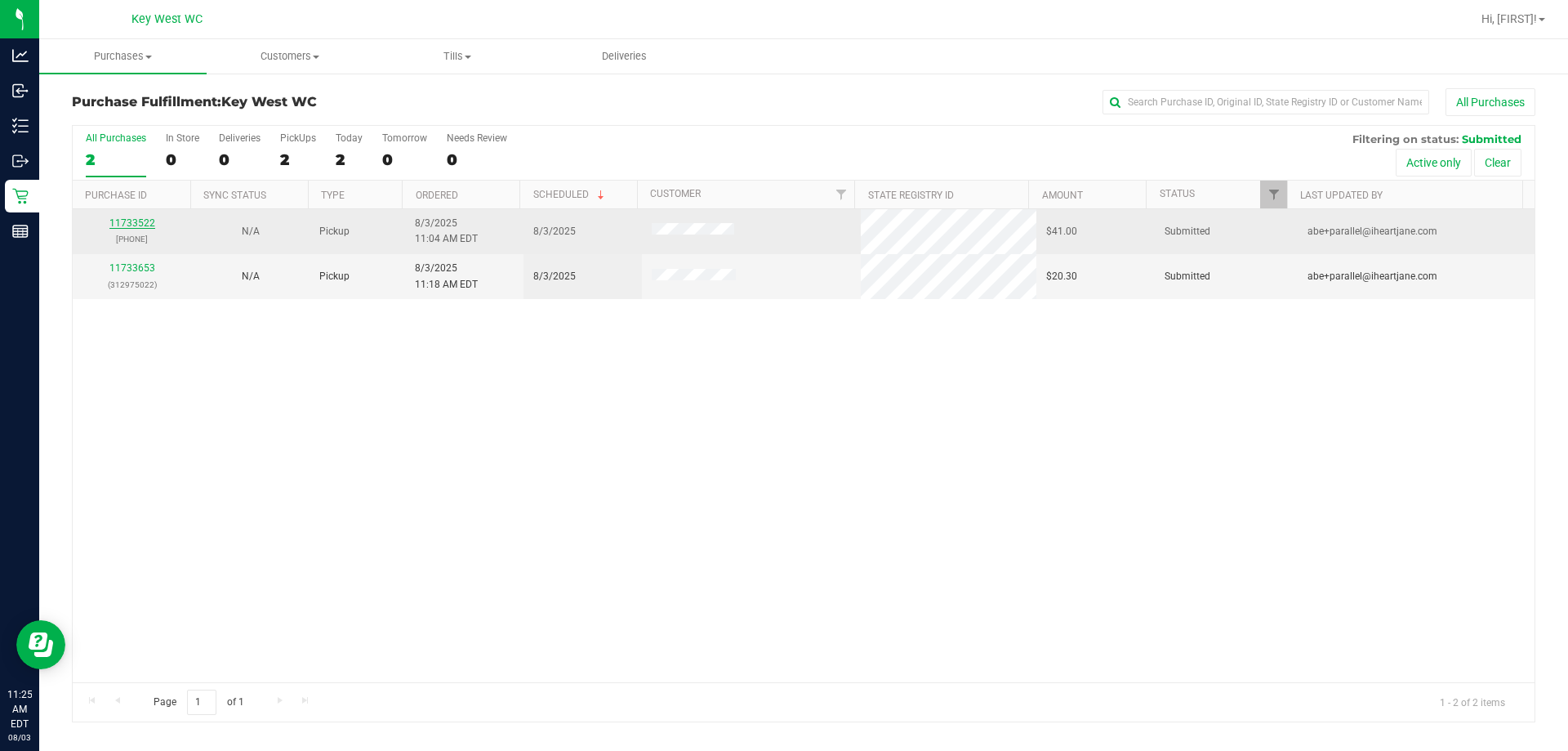 click on "11733522" at bounding box center (132, 223) 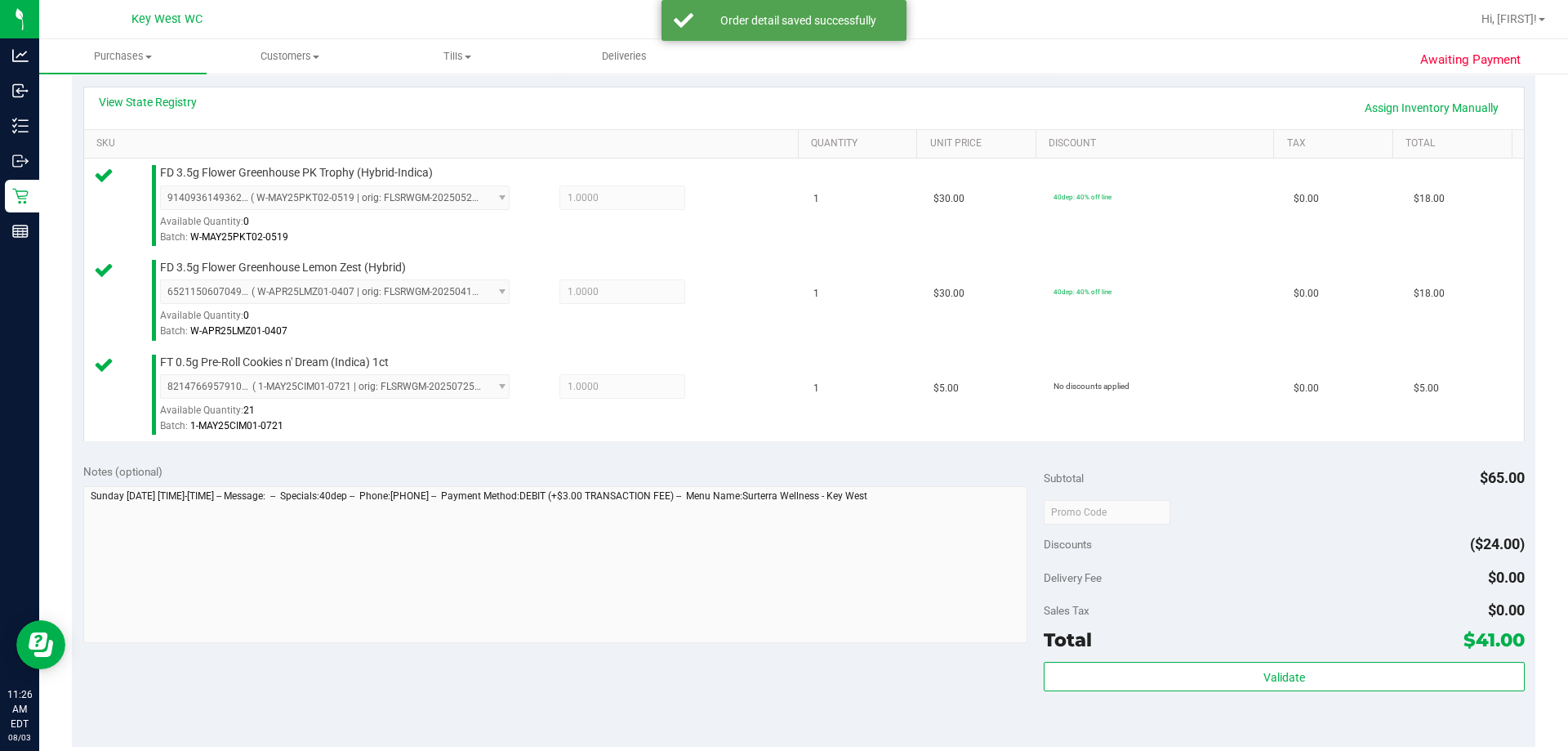scroll, scrollTop: 490, scrollLeft: 0, axis: vertical 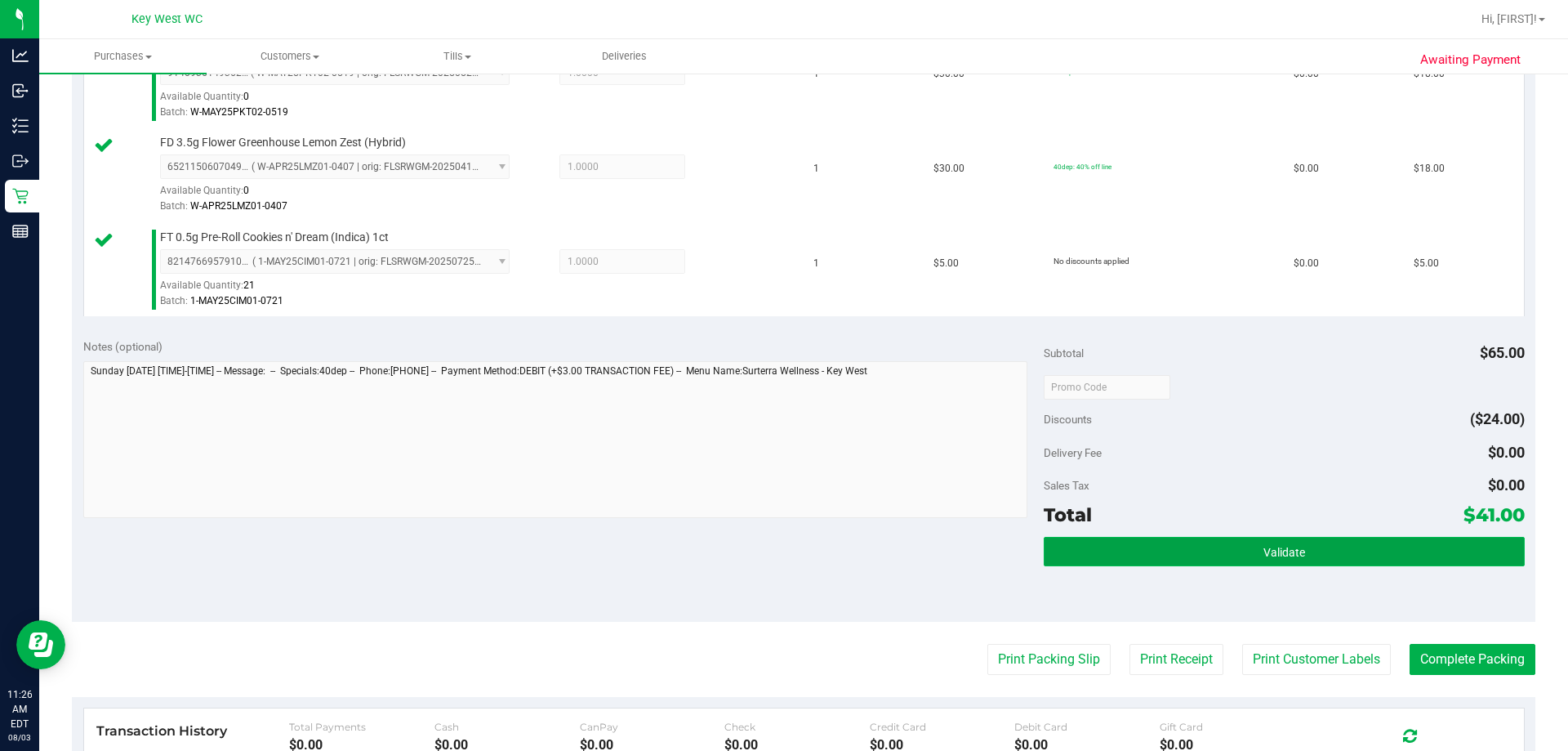 click on "Validate" at bounding box center [1284, 552] 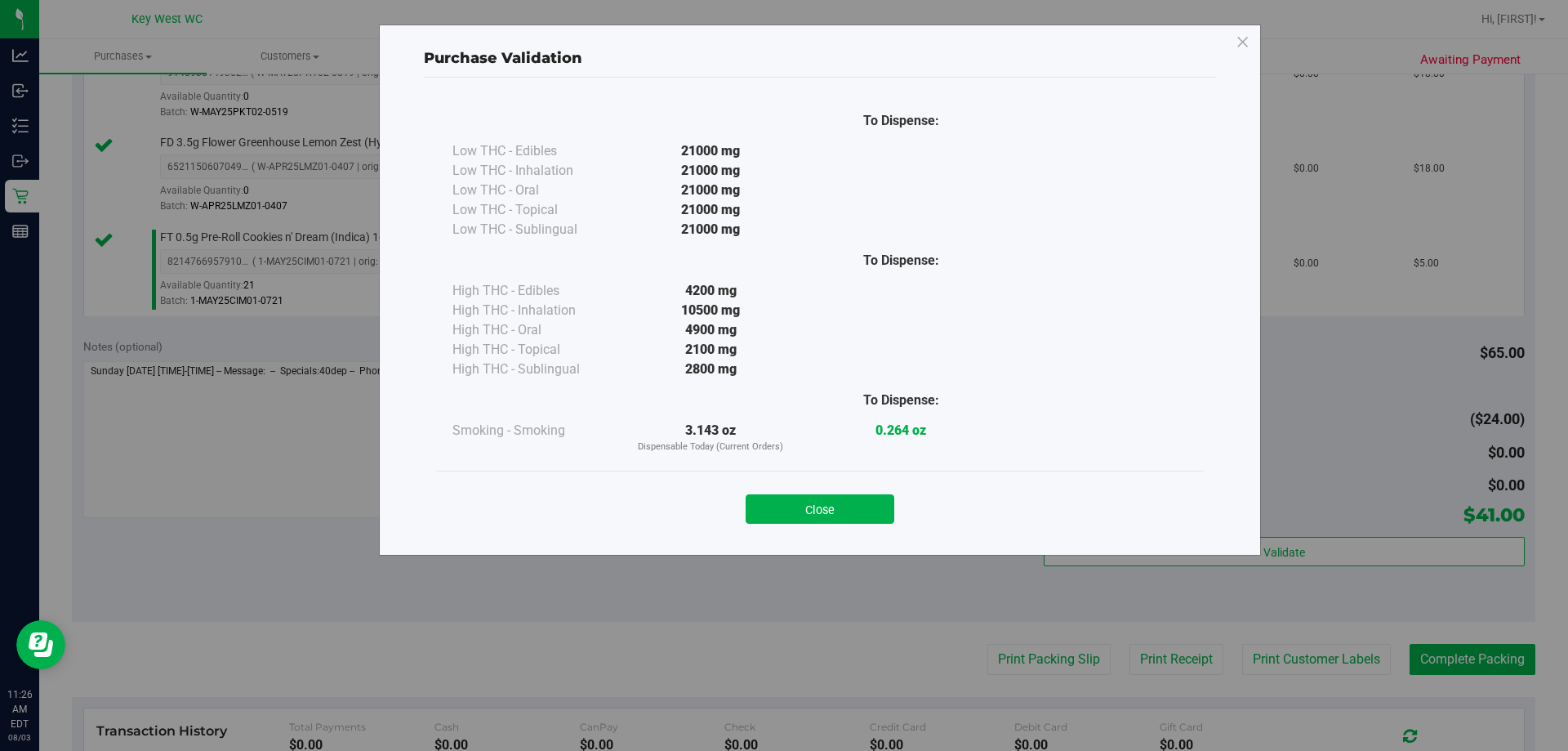 drag, startPoint x: 844, startPoint y: 501, endPoint x: 915, endPoint y: 520, distance: 73.4983 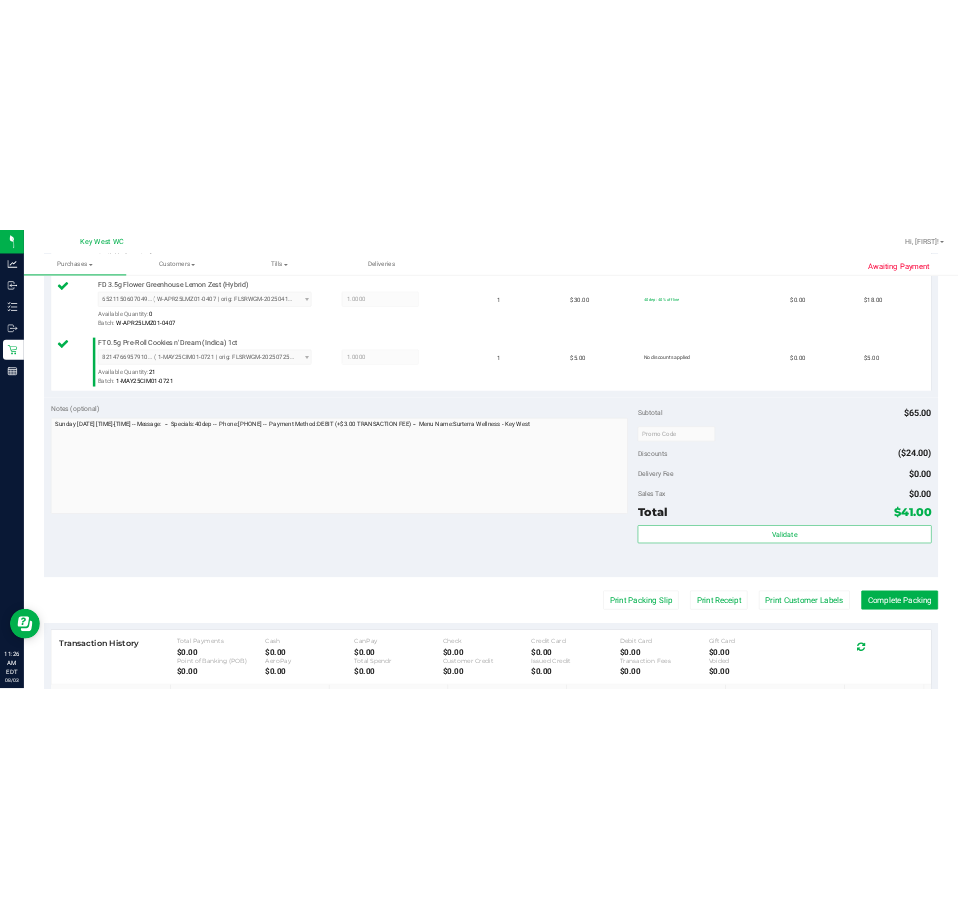 scroll, scrollTop: 700, scrollLeft: 0, axis: vertical 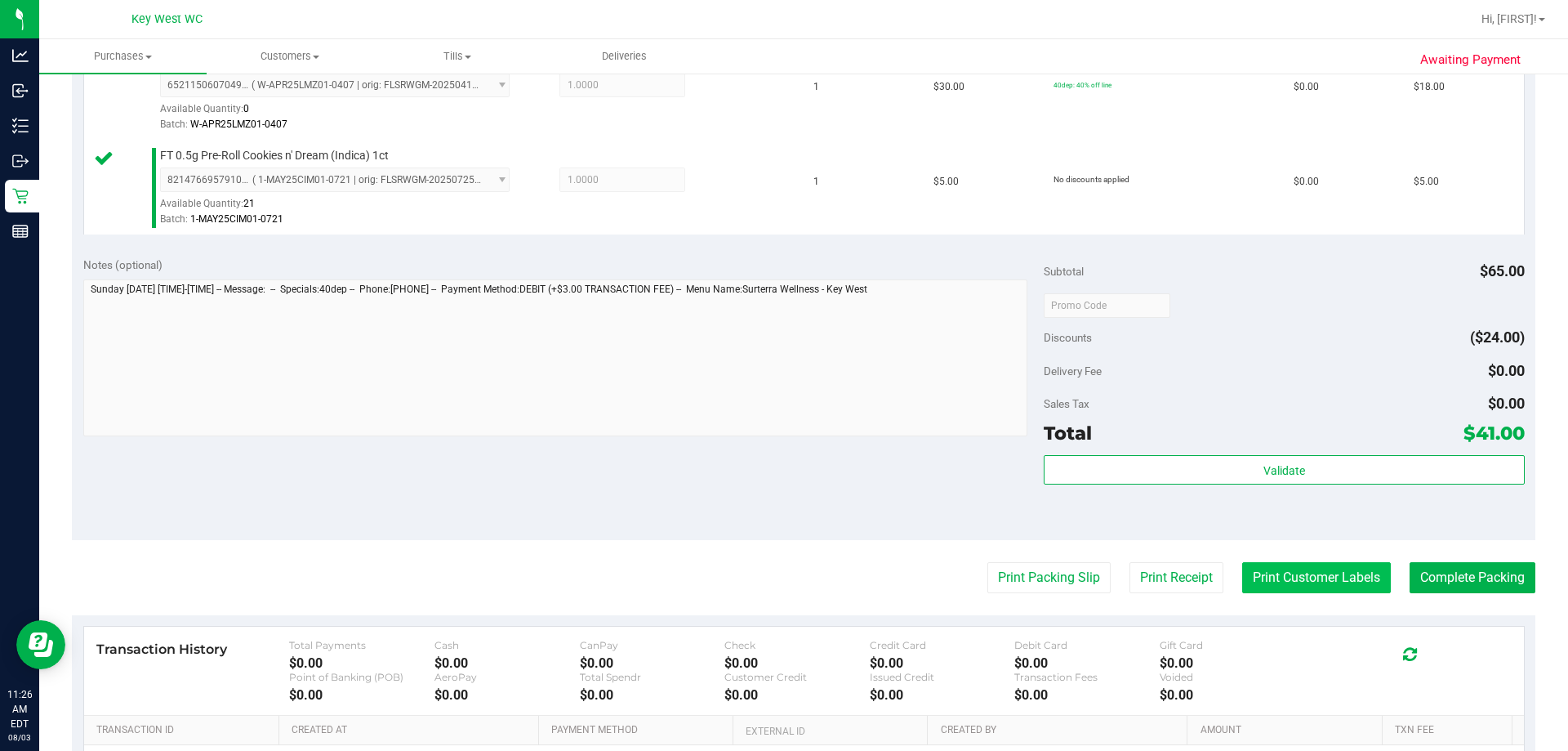 click on "Print Customer Labels" at bounding box center (1316, 578) 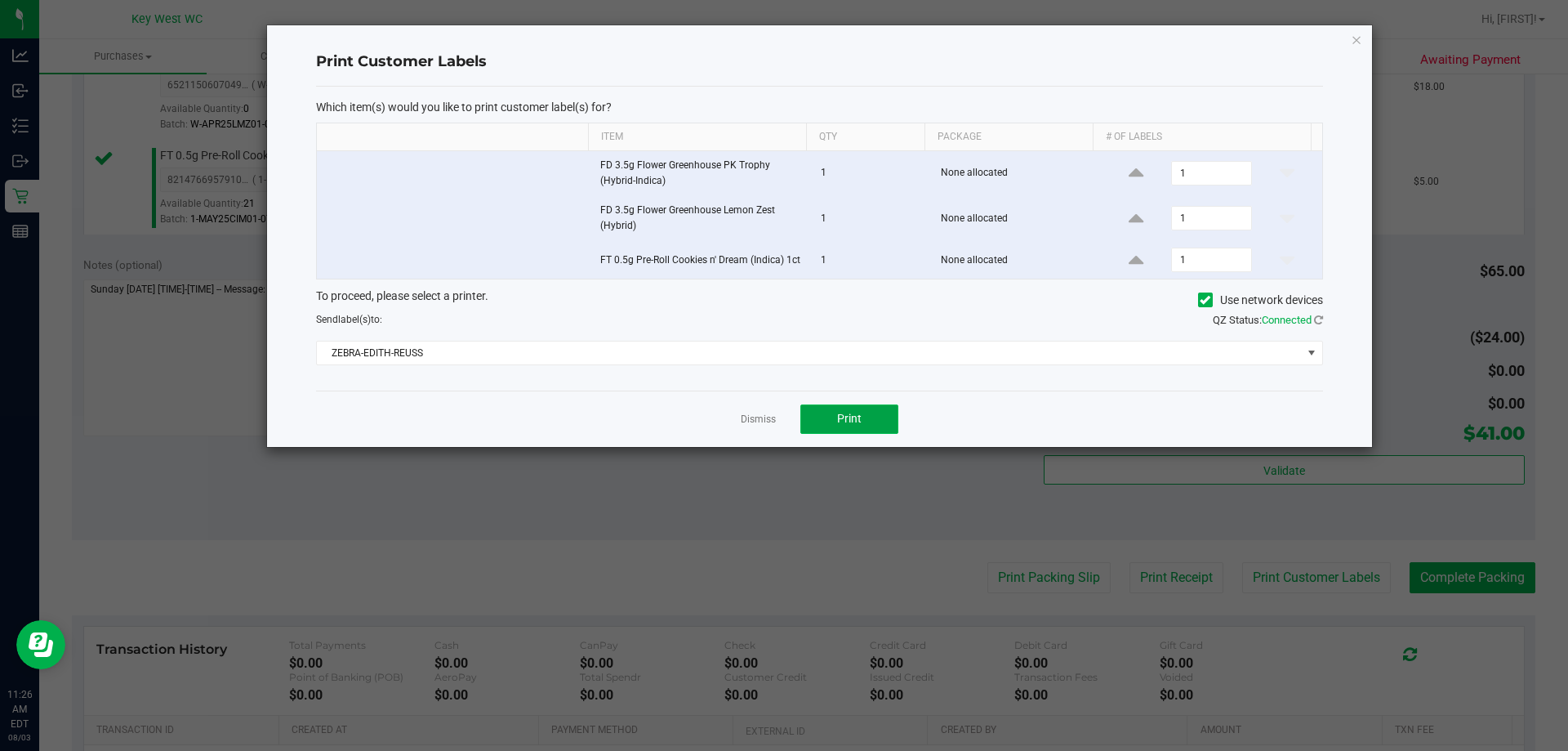 click on "Print" 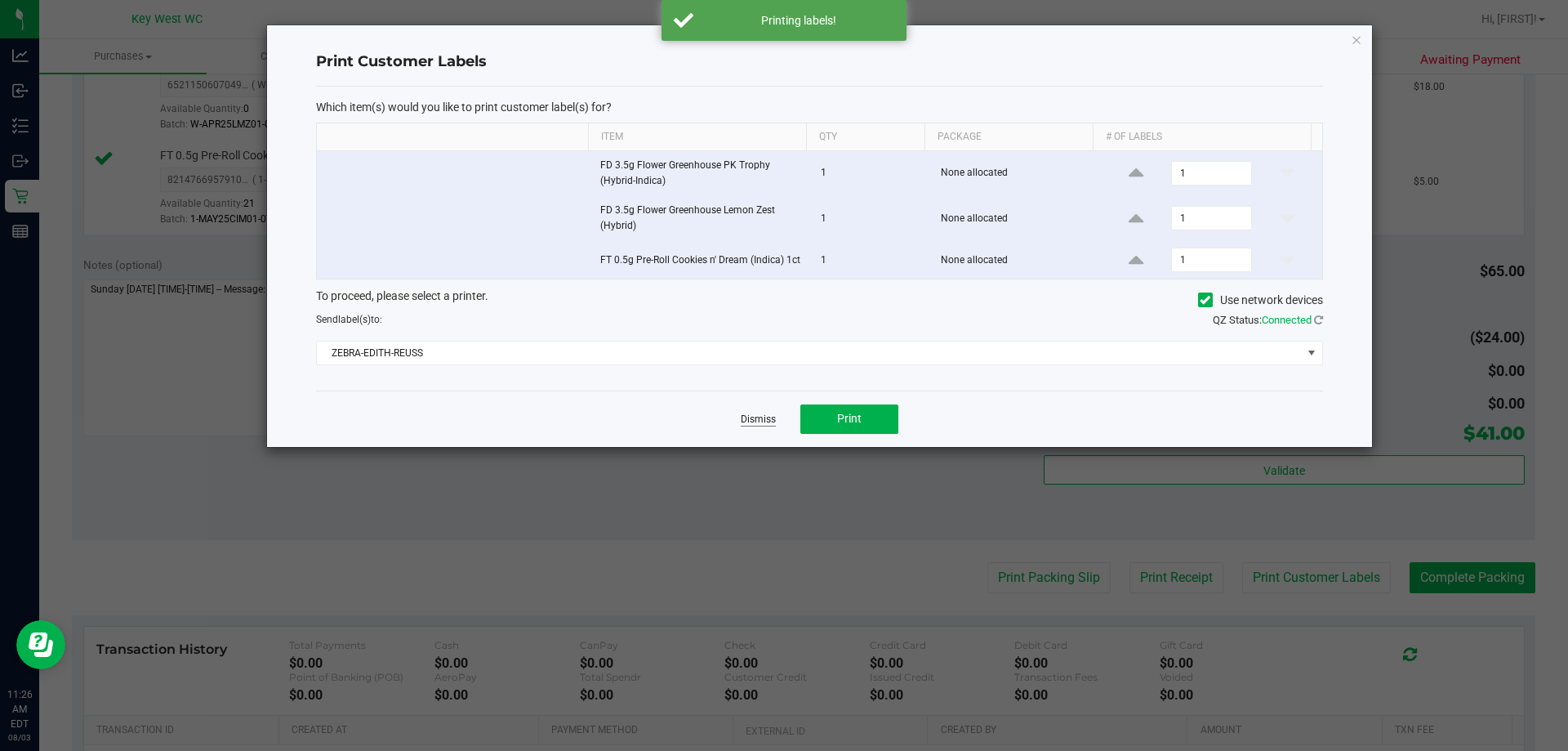 click on "Dismiss" 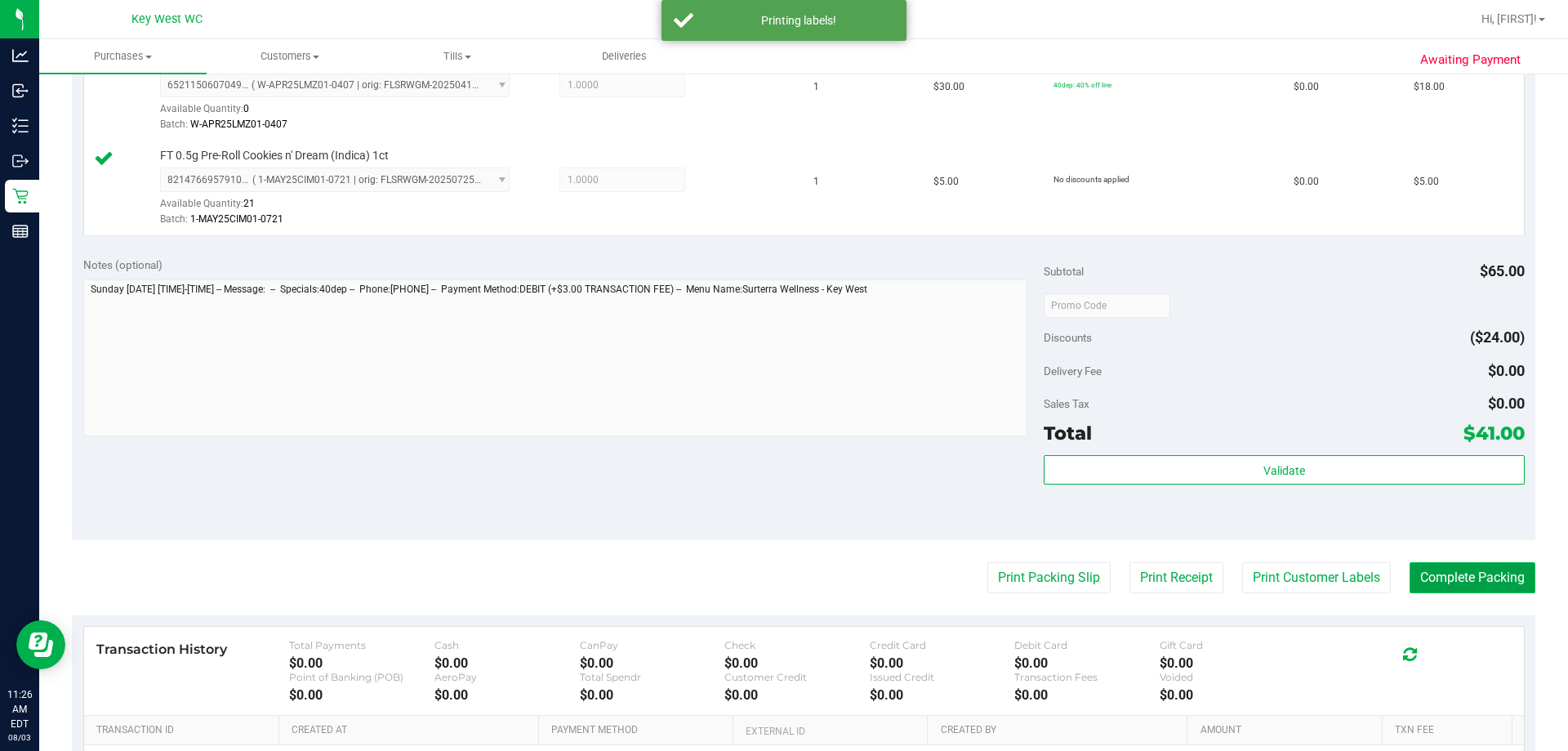 click on "Complete Packing" at bounding box center [1472, 578] 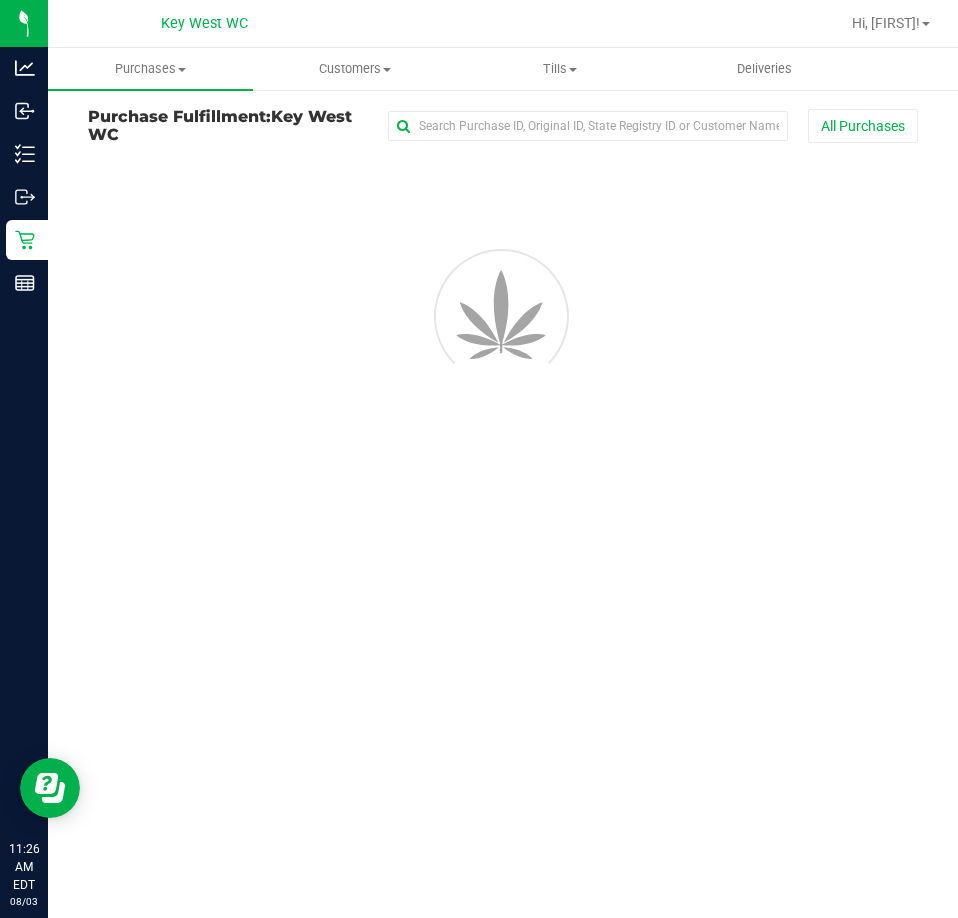 scroll, scrollTop: 0, scrollLeft: 0, axis: both 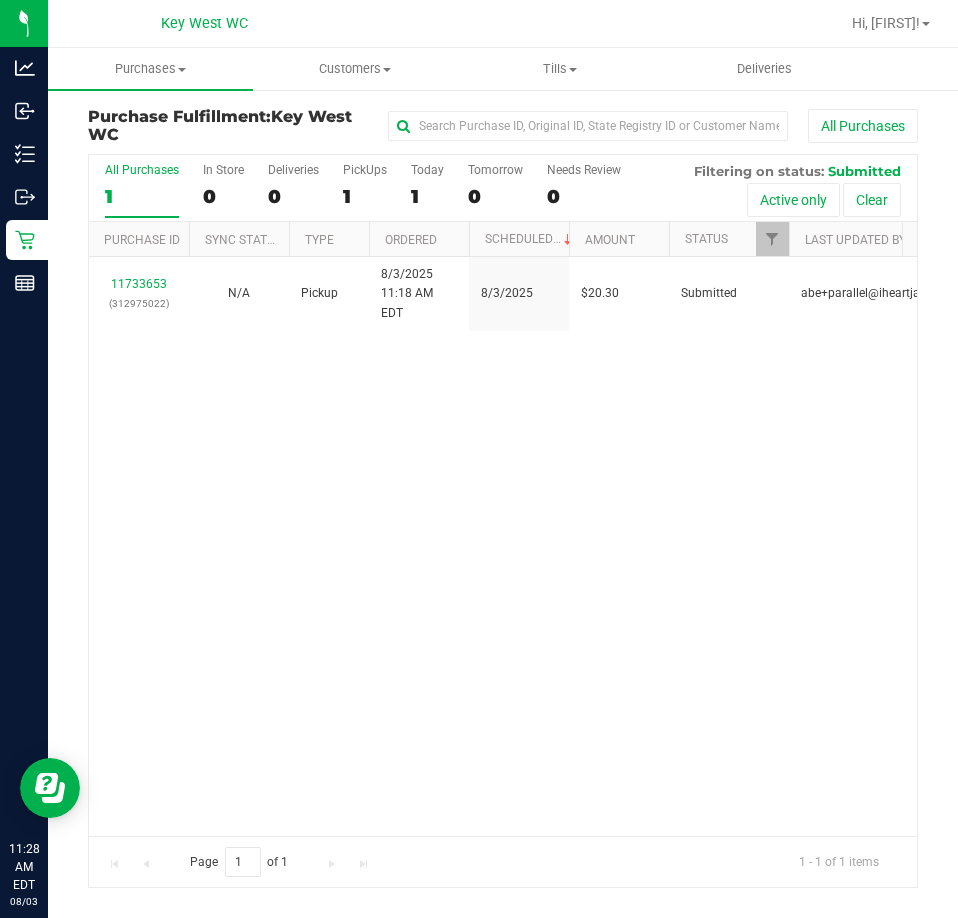 click on "11733653
[PHONE]
N/A
Pickup [DATE] [TIME] EDT [DATE]
$20.30
Submitted [EMAIL]" at bounding box center [503, 546] 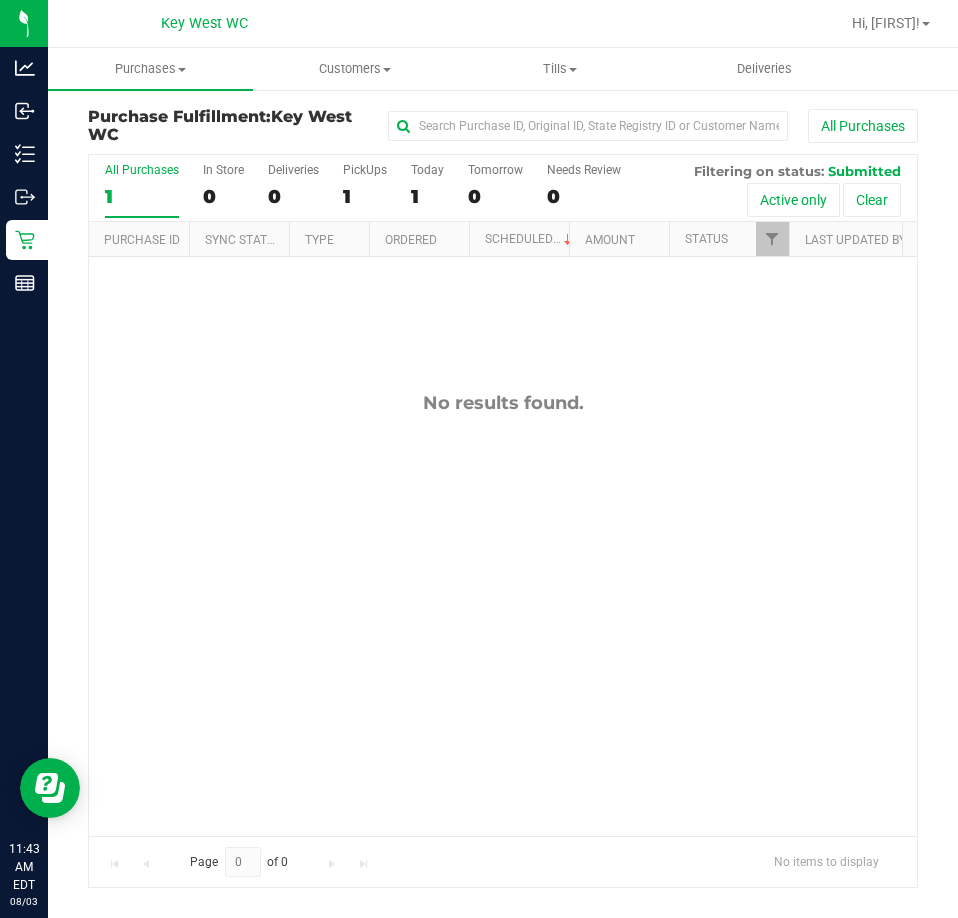 click on "No results found." at bounding box center (503, 613) 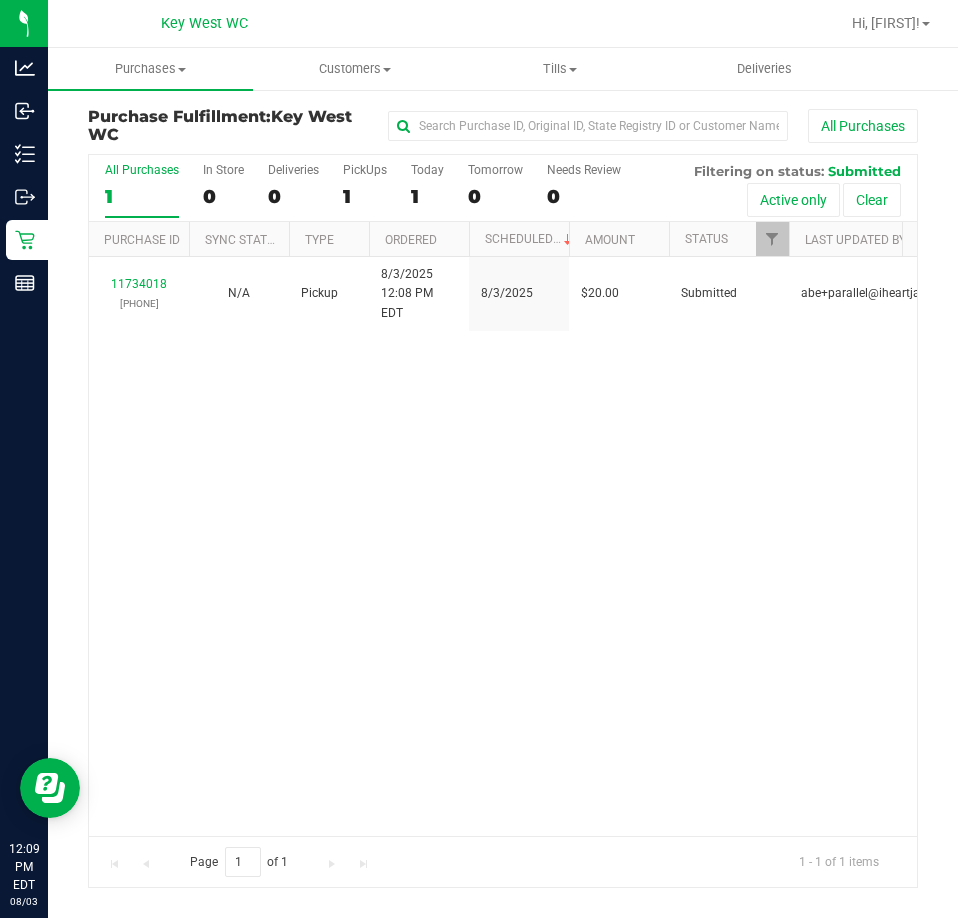 click on "11734018
[PHONE]
N/A
Pickup [DATE] [TIME] EDT [DATE]
$20.00
Submitted [EMAIL]" at bounding box center [503, 546] 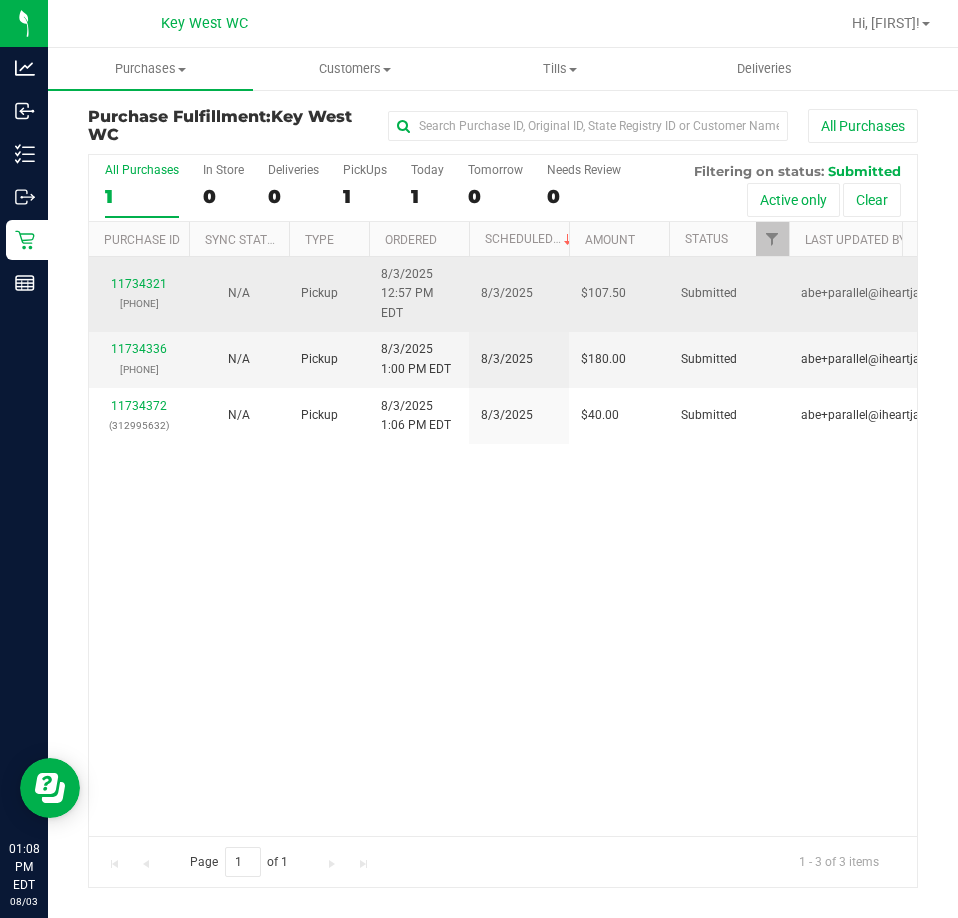click on "[PHONE]" at bounding box center [139, 303] 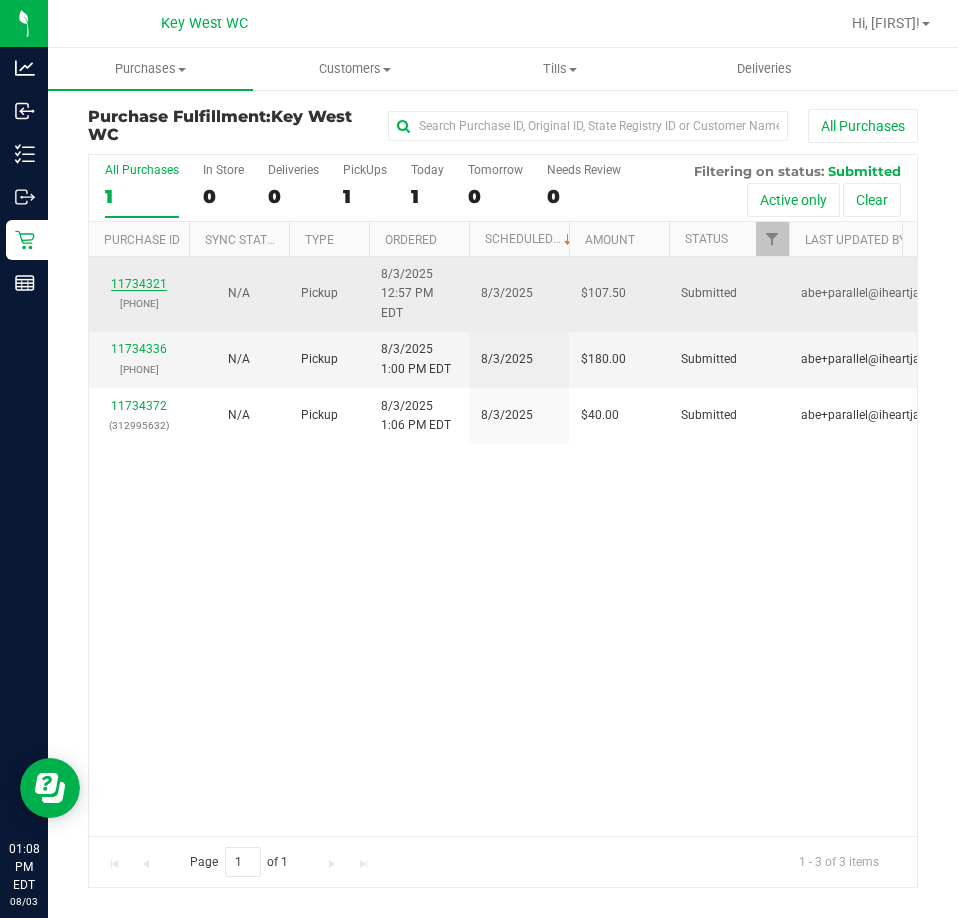 click on "11734321" at bounding box center (139, 284) 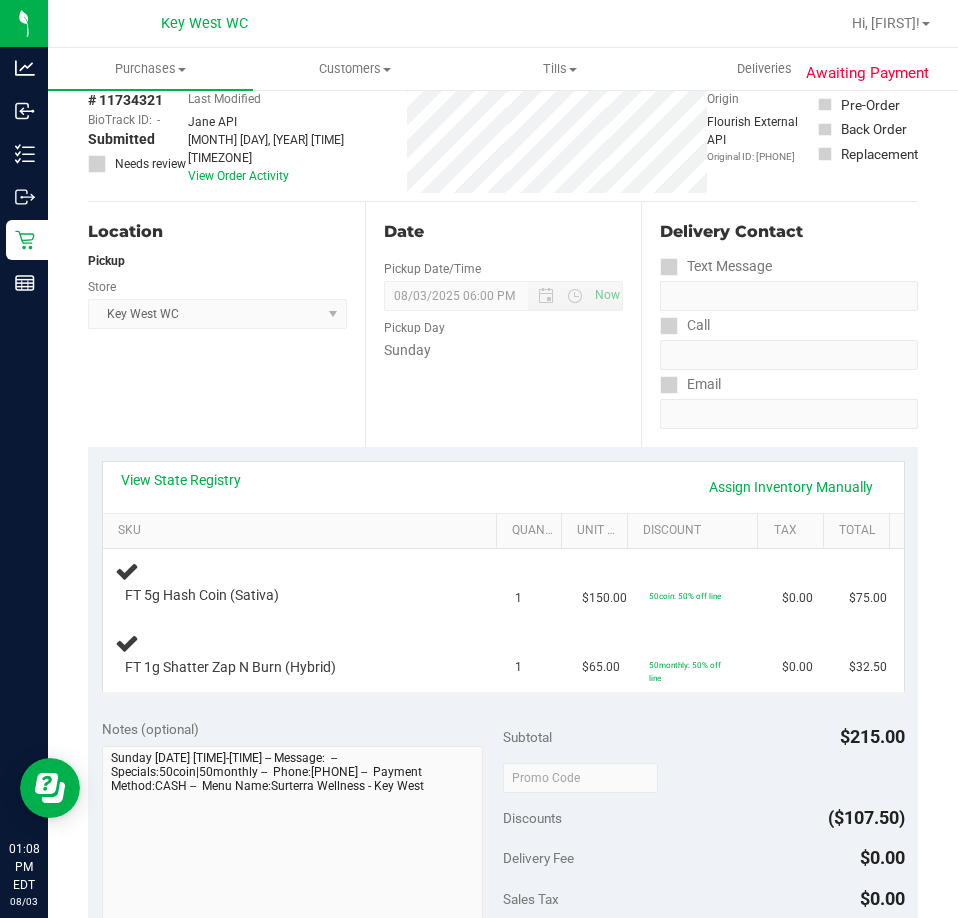 scroll, scrollTop: 0, scrollLeft: 0, axis: both 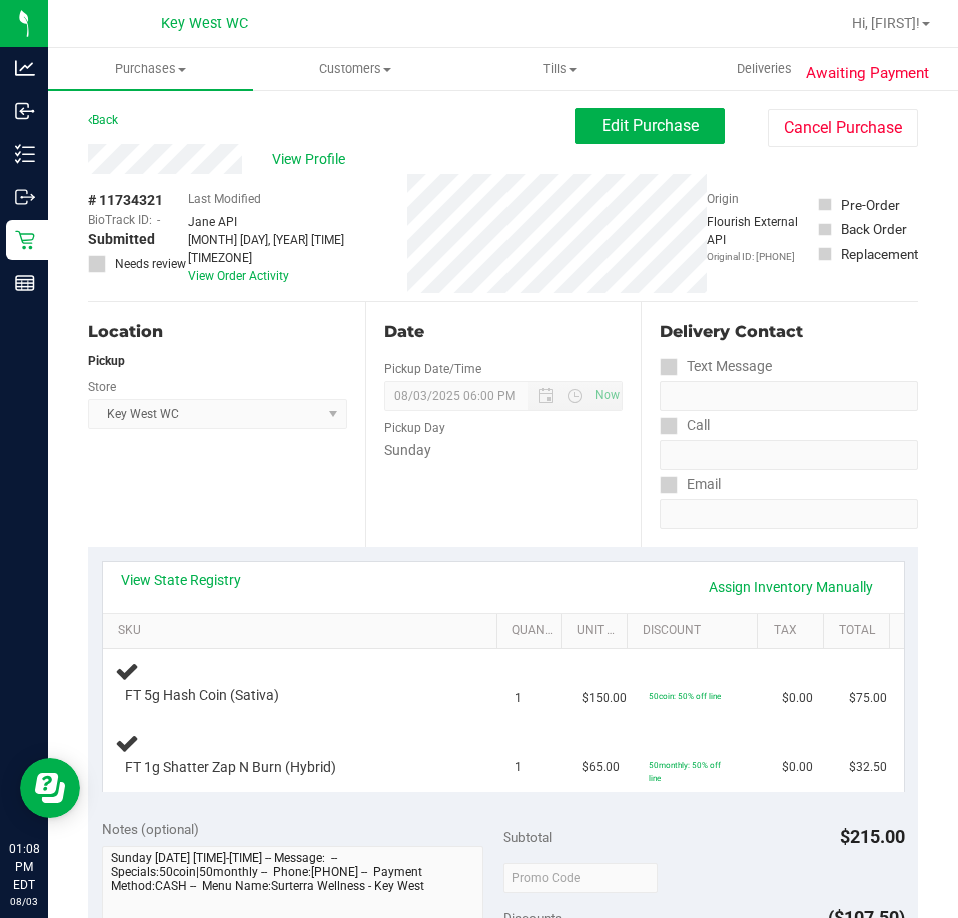 click on "Awaiting Payment
Back
Edit Purchase
Cancel Purchase
View Profile
# 11734321
BioTrack ID:
-
Submitted
Needs review
Last Modified
[PERSON_NAME]" at bounding box center [503, 906] 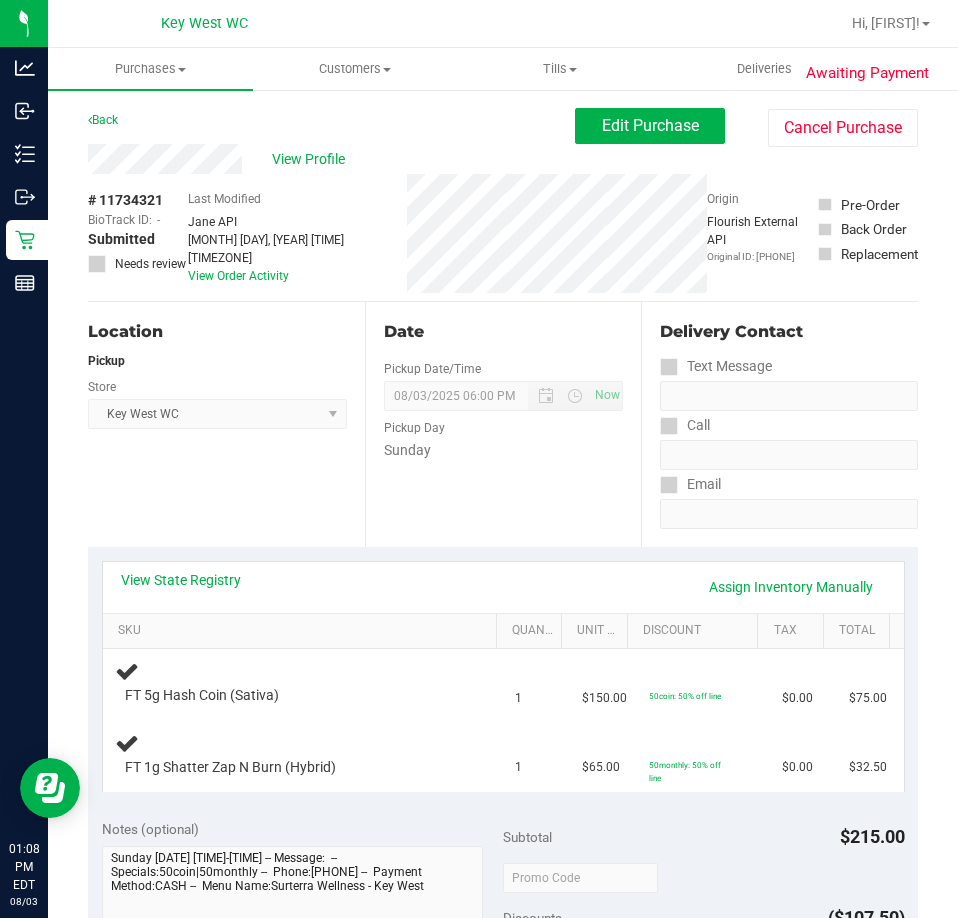 click on "Back" at bounding box center [103, 120] 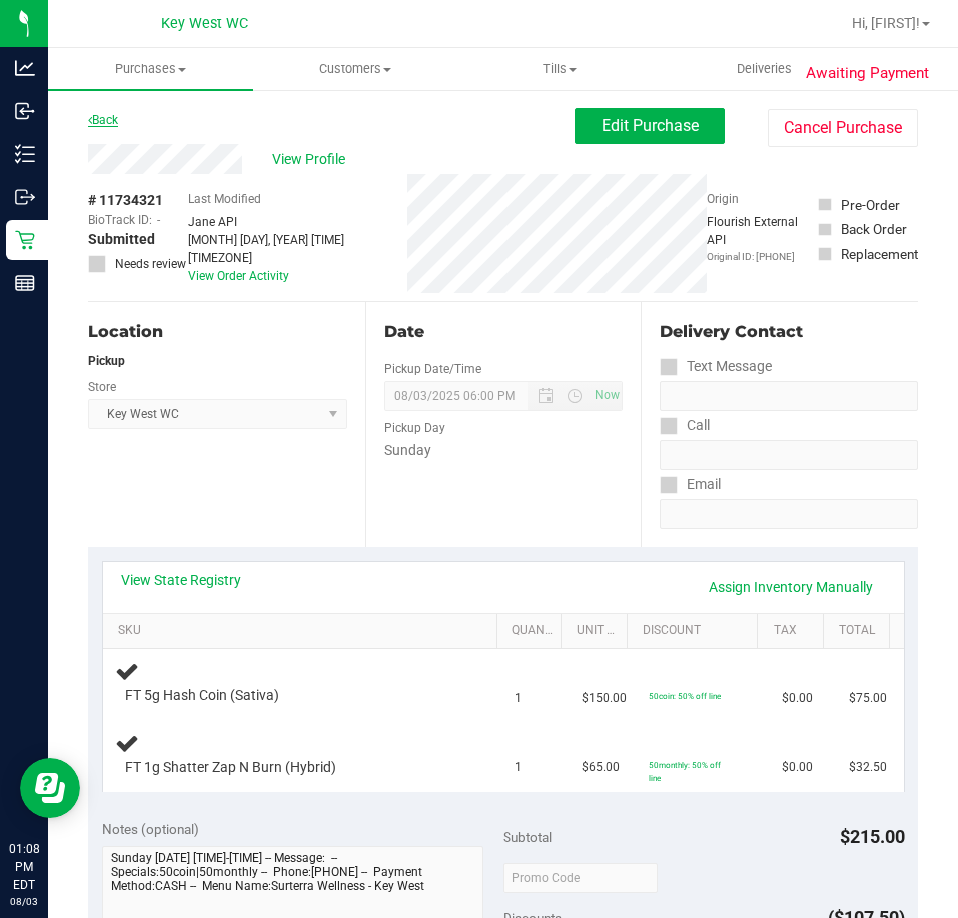 click on "Back" at bounding box center (103, 120) 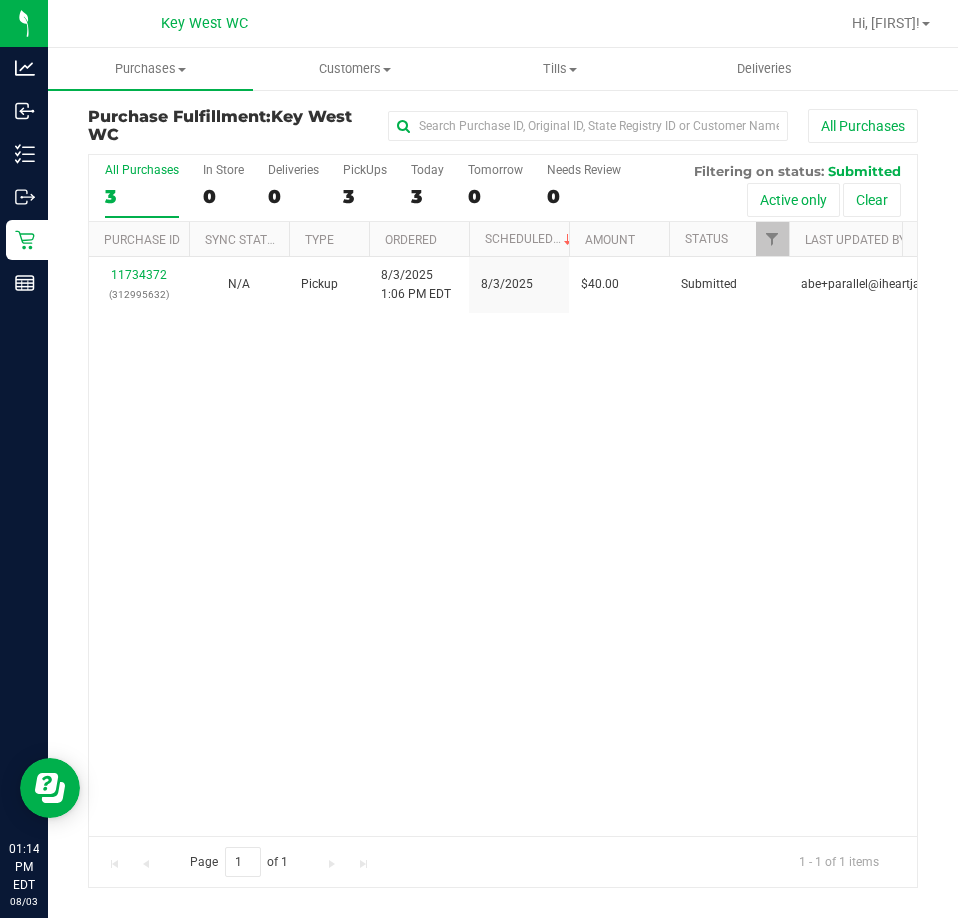 drag, startPoint x: 414, startPoint y: 469, endPoint x: 93, endPoint y: 456, distance: 321.26312 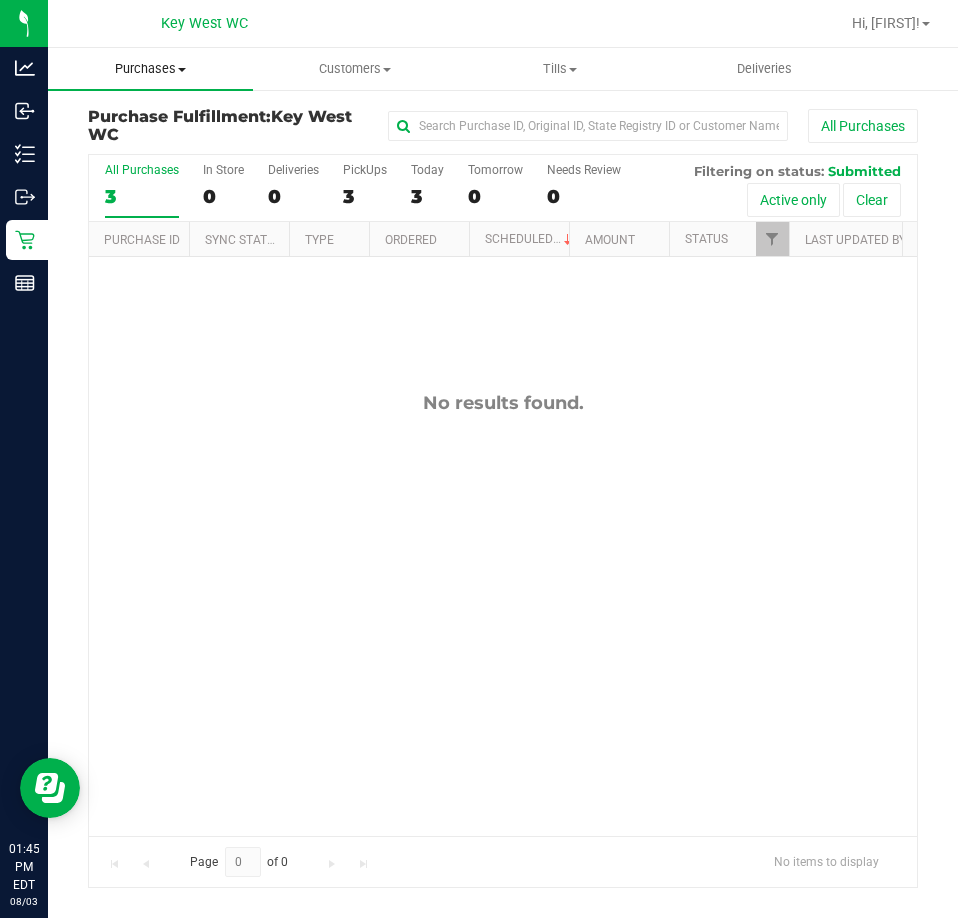 click on "Purchases" at bounding box center [150, 69] 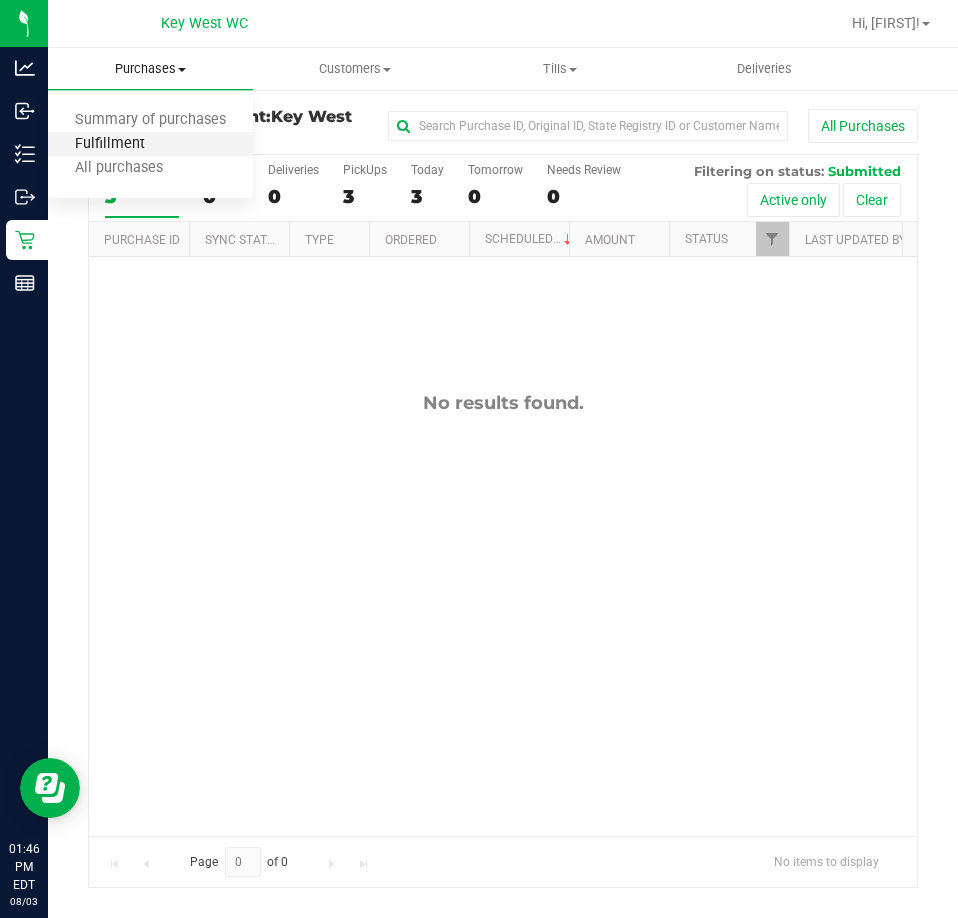 click on "Fulfillment" at bounding box center [110, 144] 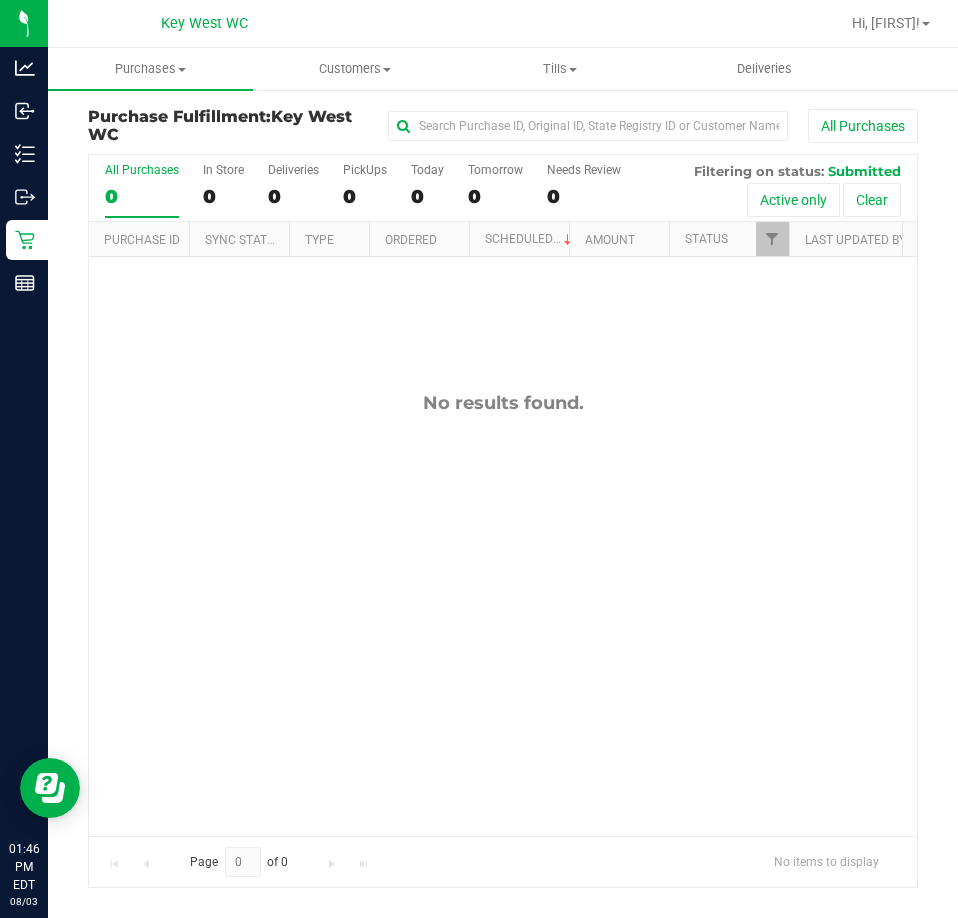 click on "No results found." at bounding box center [503, 613] 